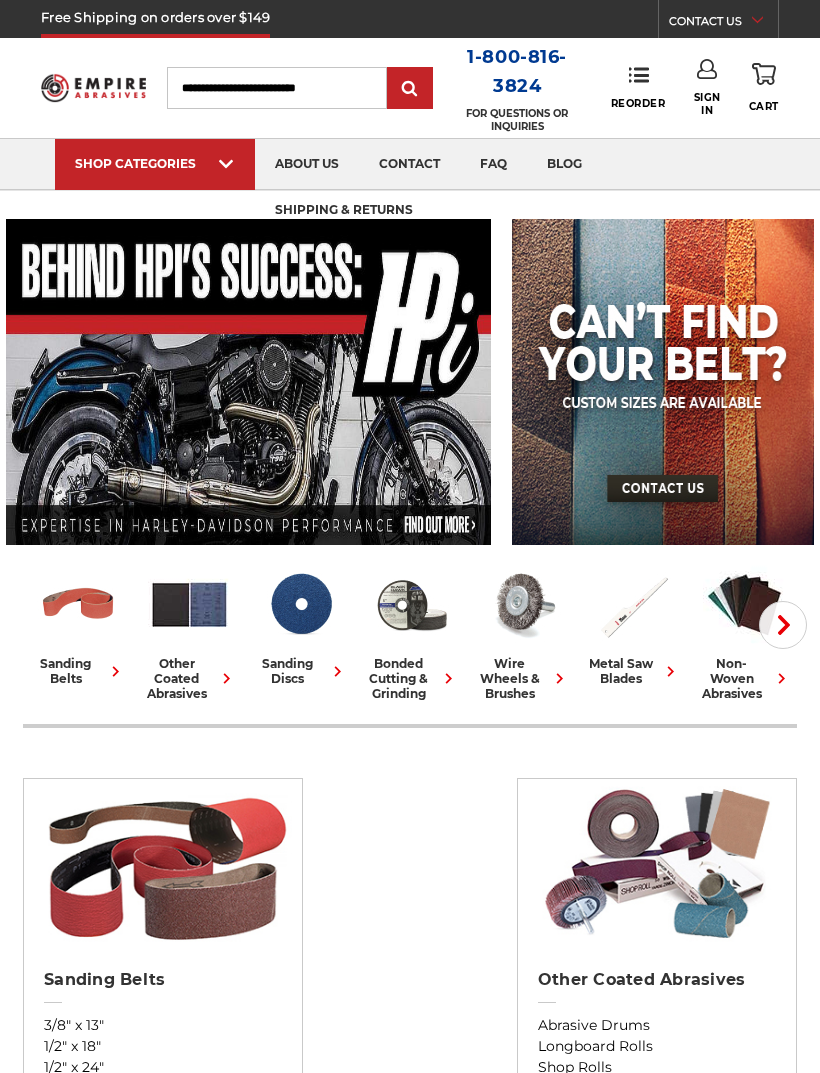 scroll, scrollTop: 0, scrollLeft: 0, axis: both 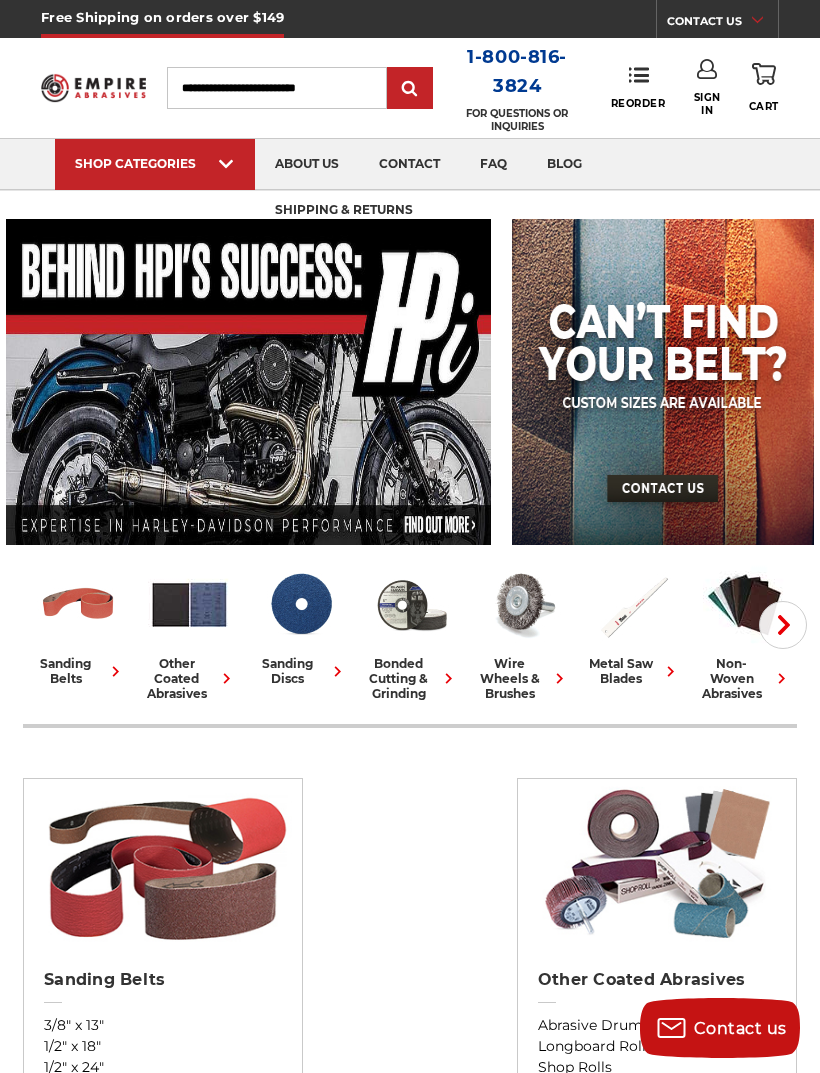 click on "View All   Buffing & Polishing" at bounding box center (558, 189) 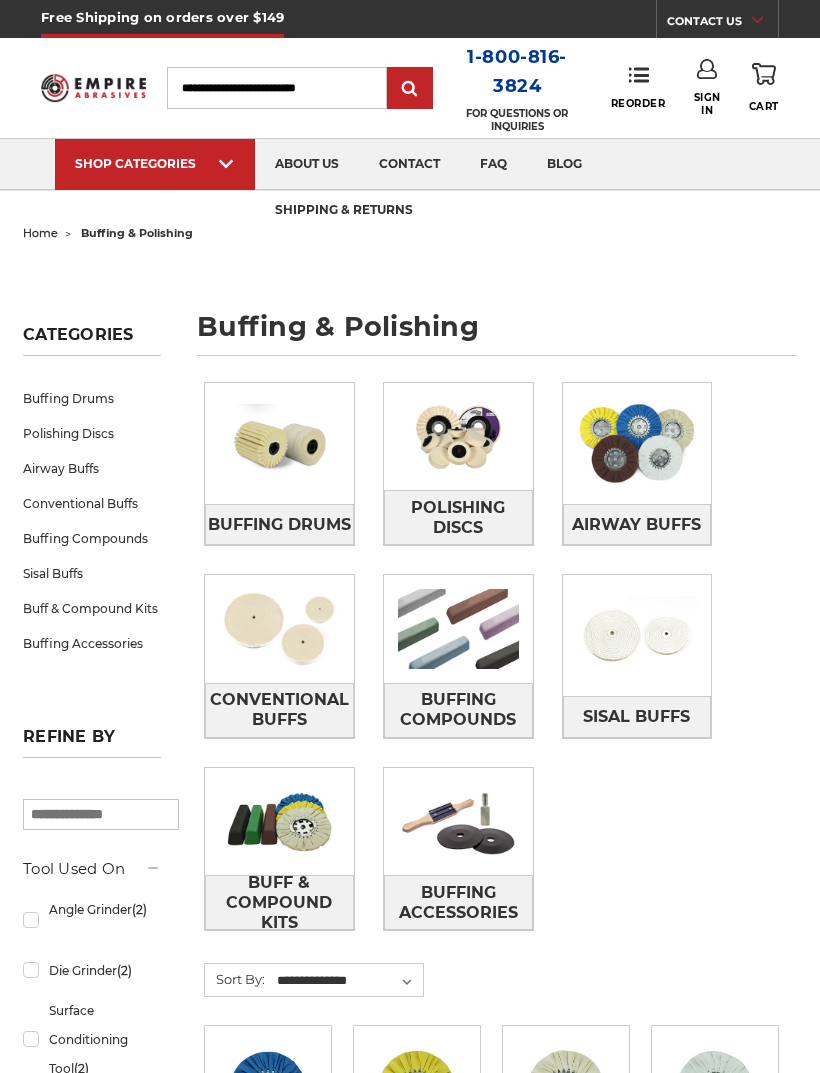 scroll, scrollTop: 0, scrollLeft: 0, axis: both 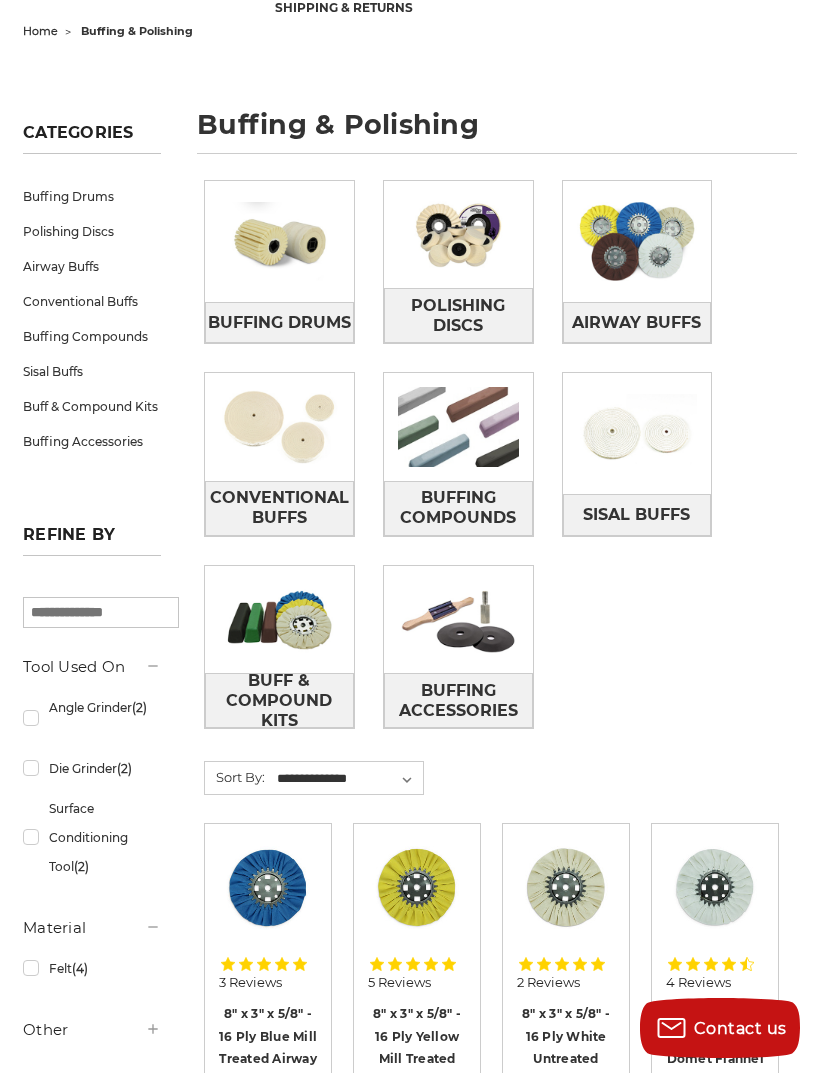 click at bounding box center [458, 619] 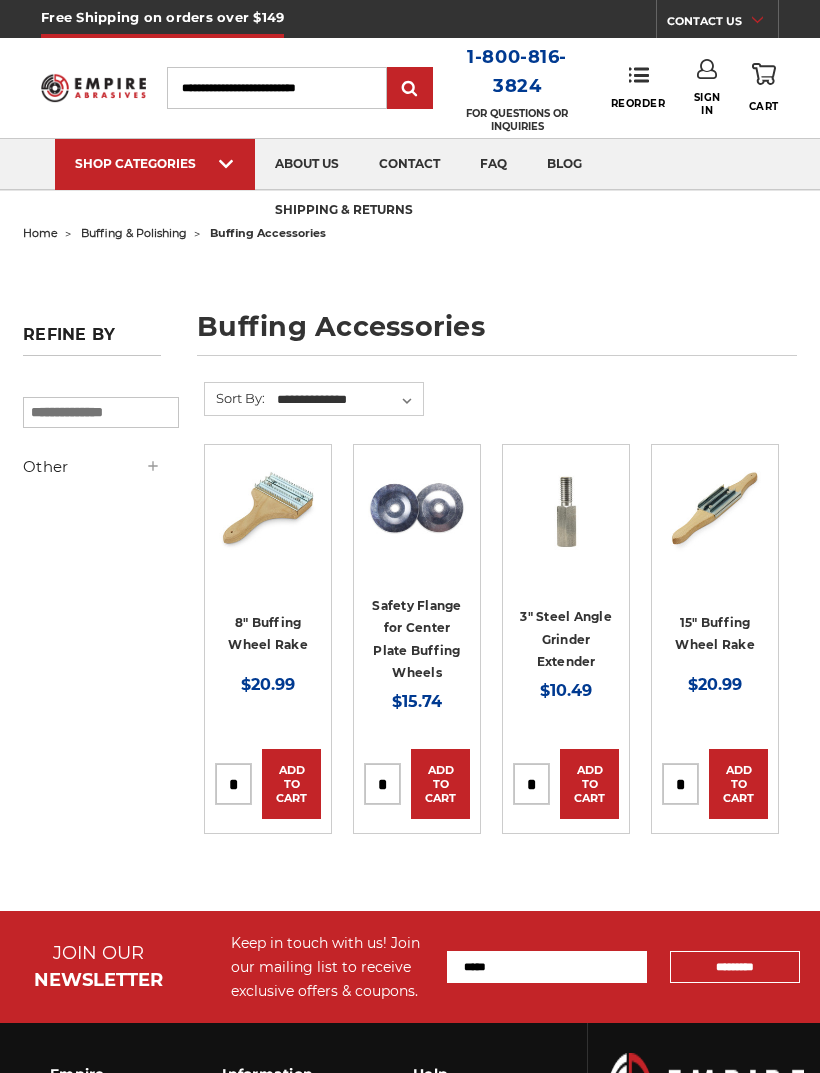 scroll, scrollTop: 0, scrollLeft: 0, axis: both 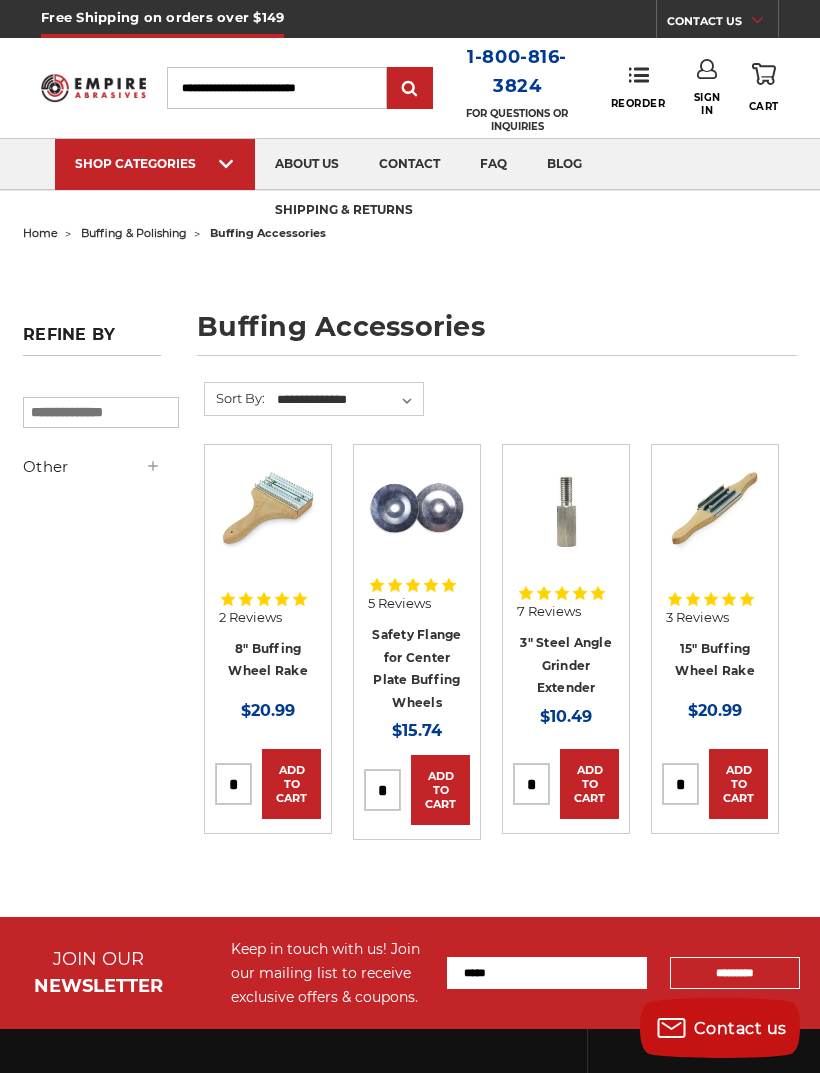 click at bounding box center [233, 784] 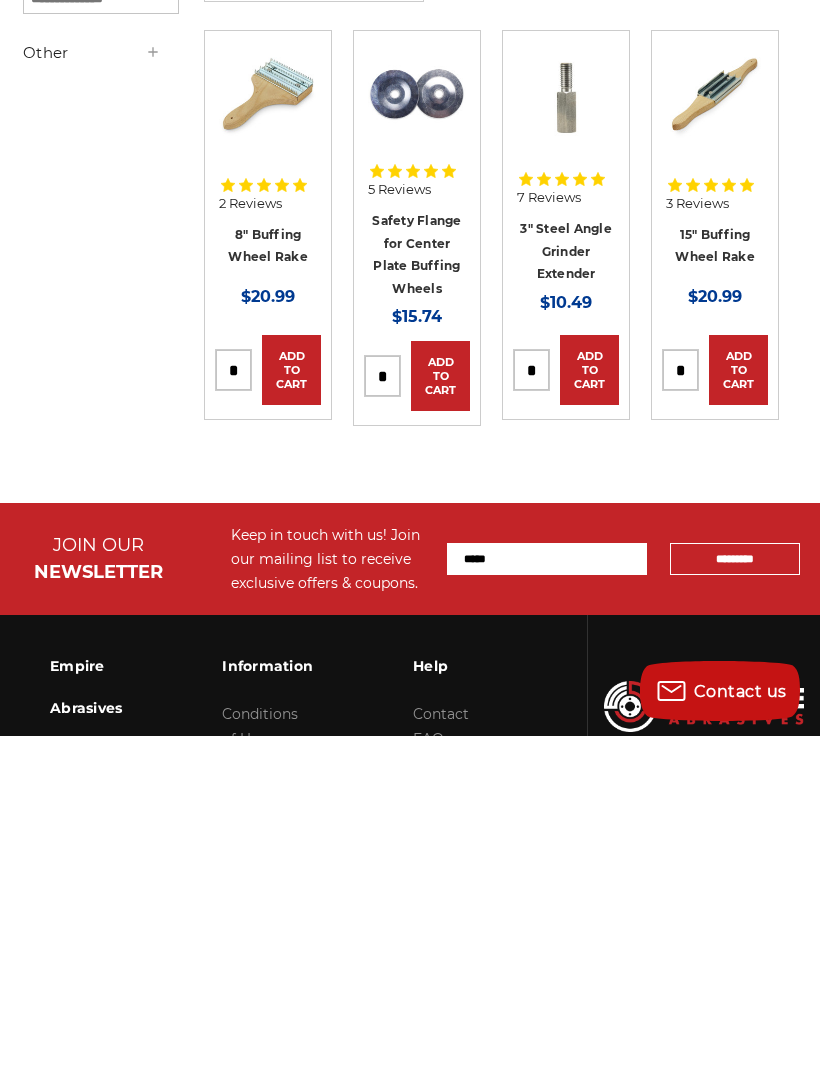 scroll, scrollTop: 0, scrollLeft: 0, axis: both 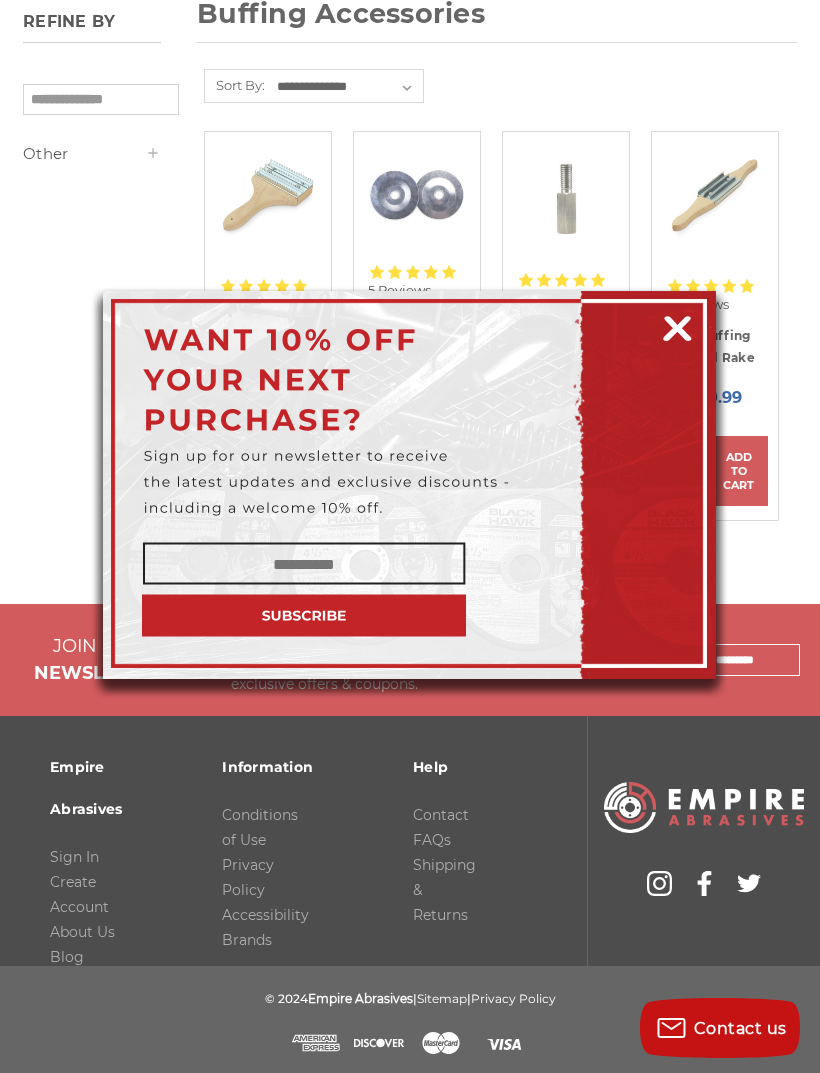 click at bounding box center (677, 325) 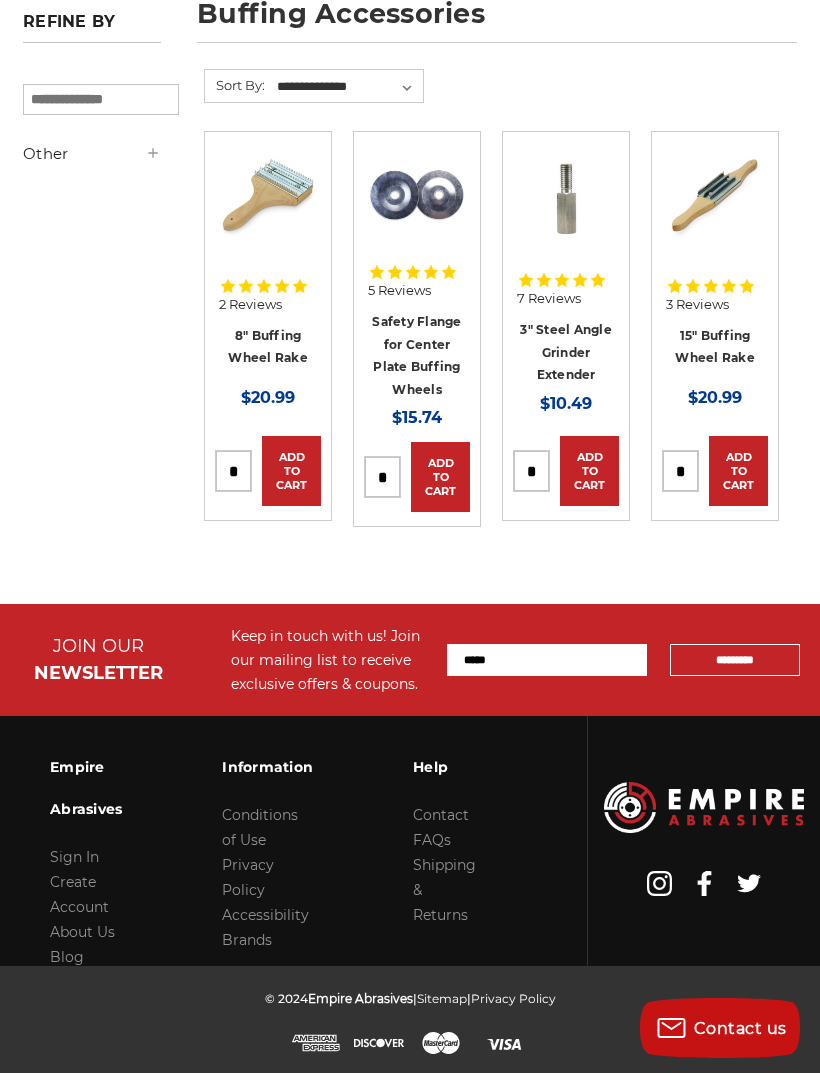 click at bounding box center (233, 471) 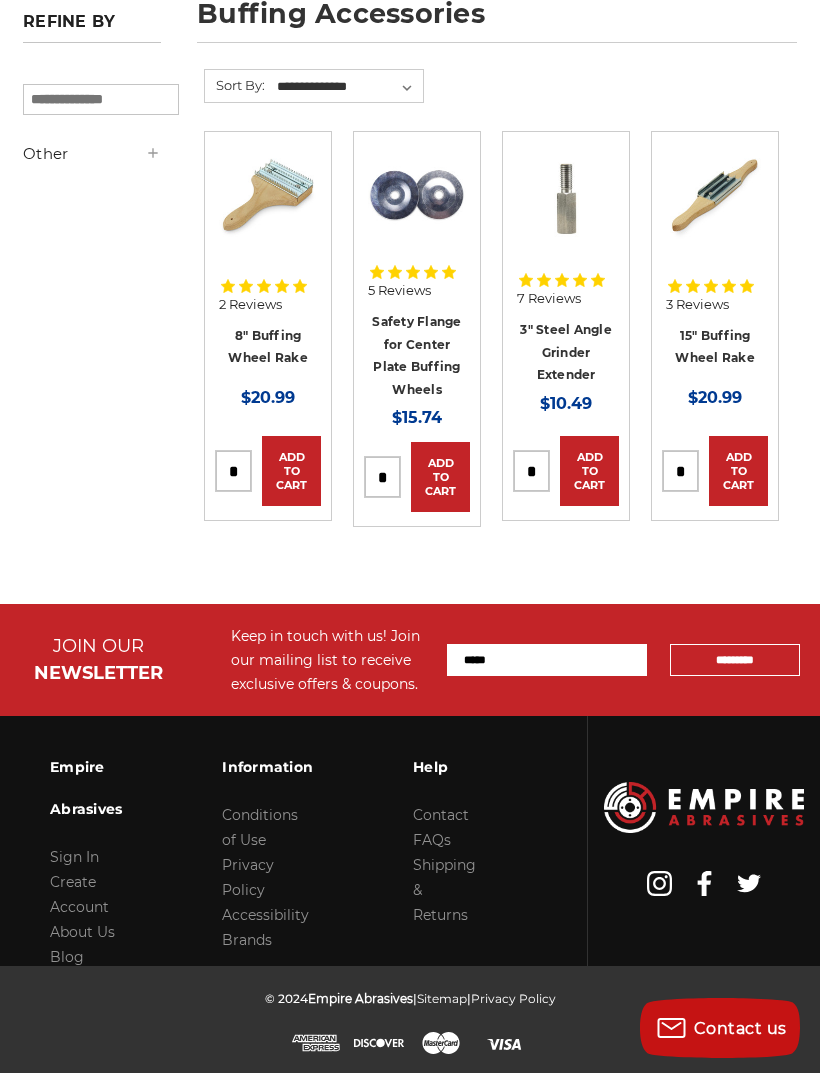 type on "*" 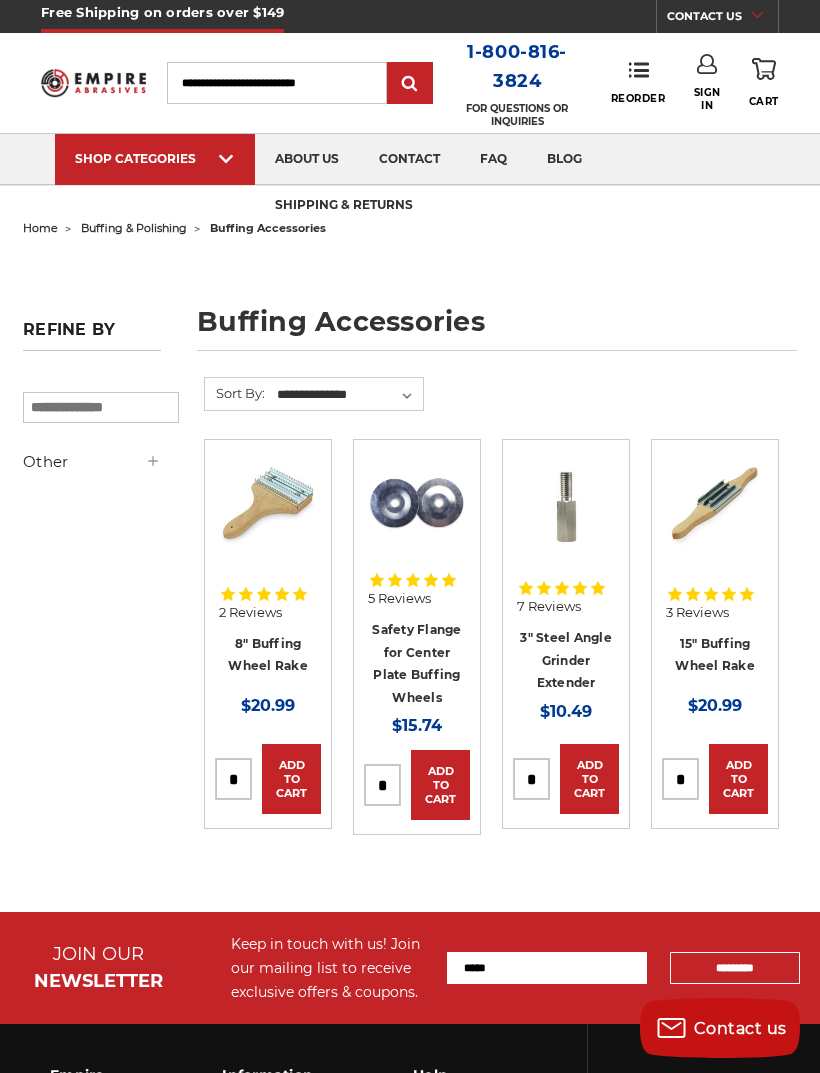scroll, scrollTop: 0, scrollLeft: 0, axis: both 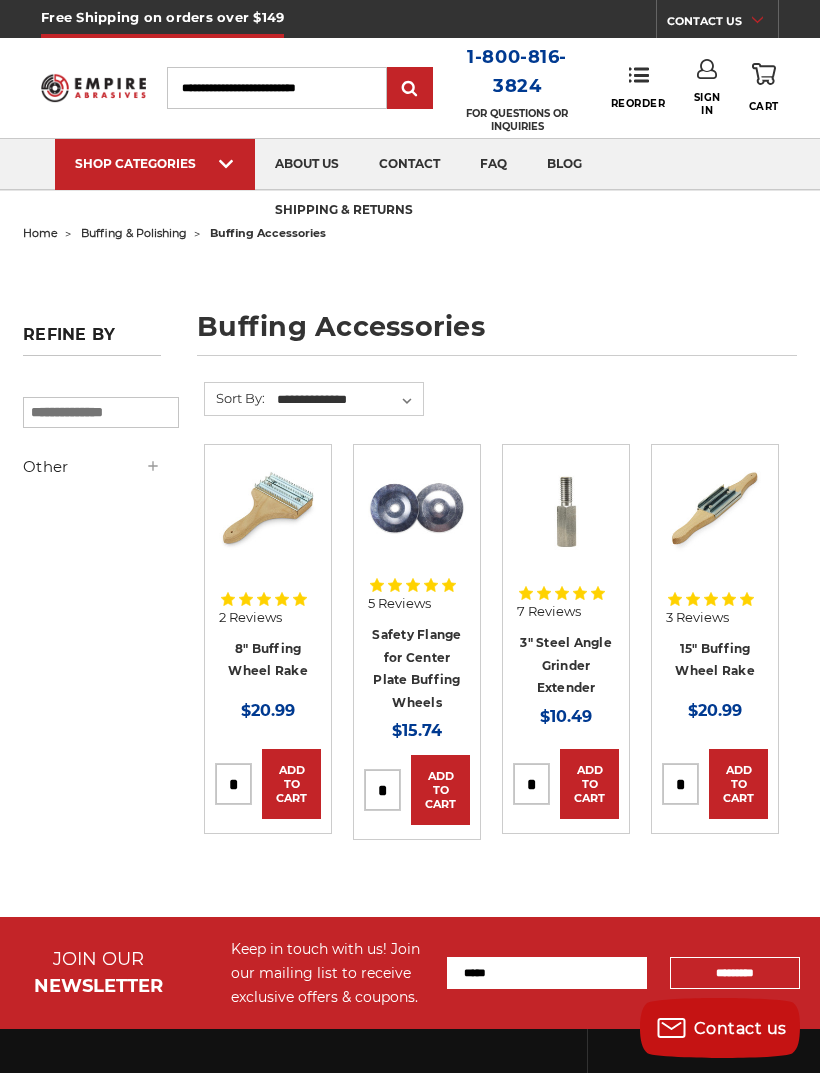 click on "Add to Cart" at bounding box center (291, 784) 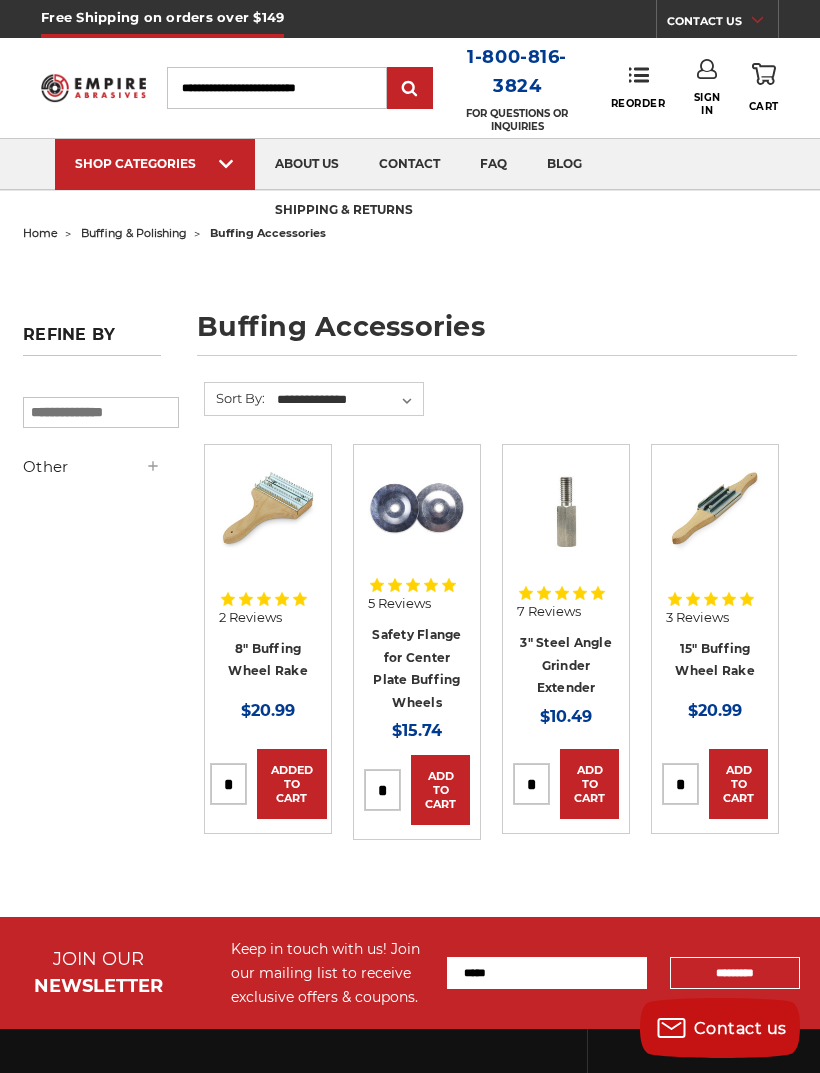 click 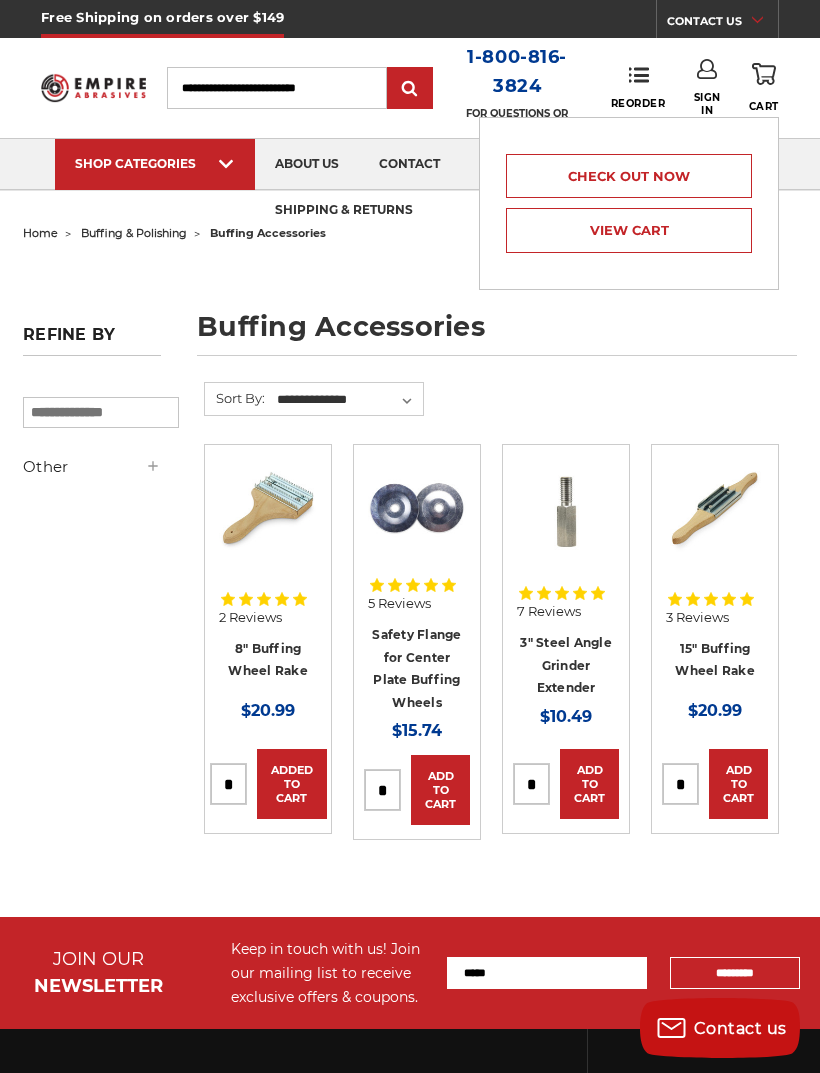 click on "View Cart" at bounding box center (629, 230) 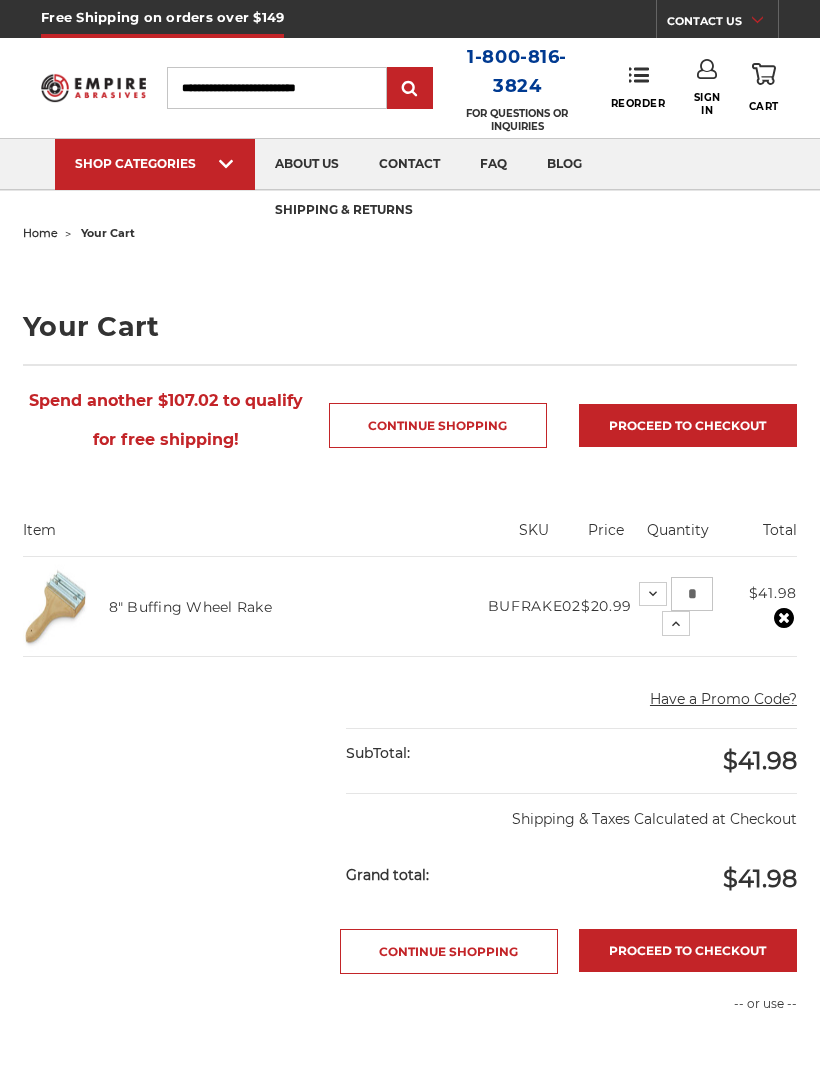scroll, scrollTop: 0, scrollLeft: 0, axis: both 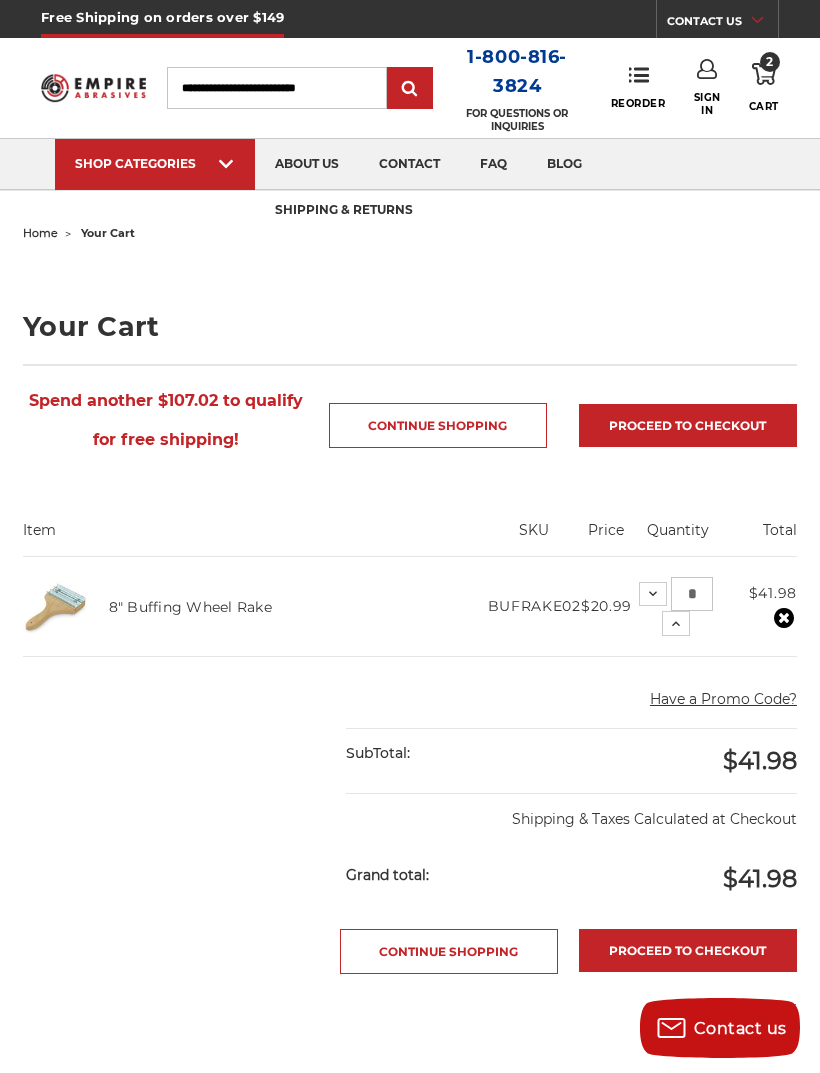 click on "View All   Sanding Drums" at bounding box center (332, 189) 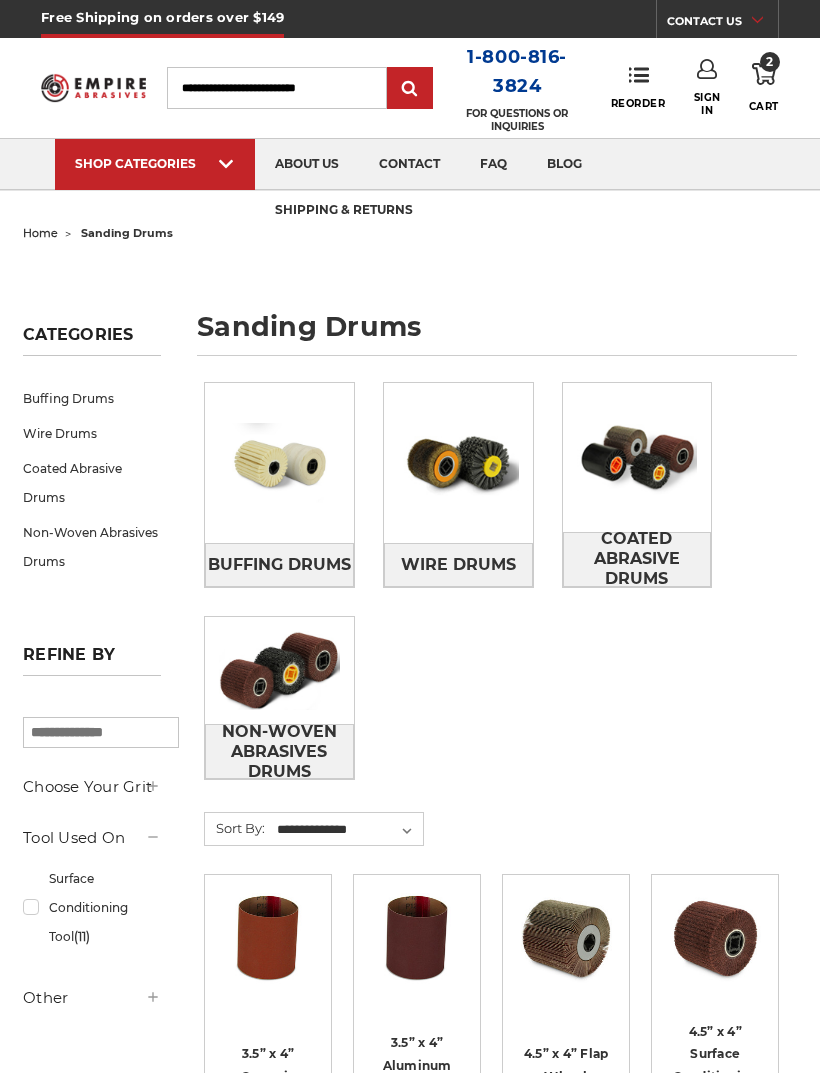 scroll, scrollTop: 0, scrollLeft: 0, axis: both 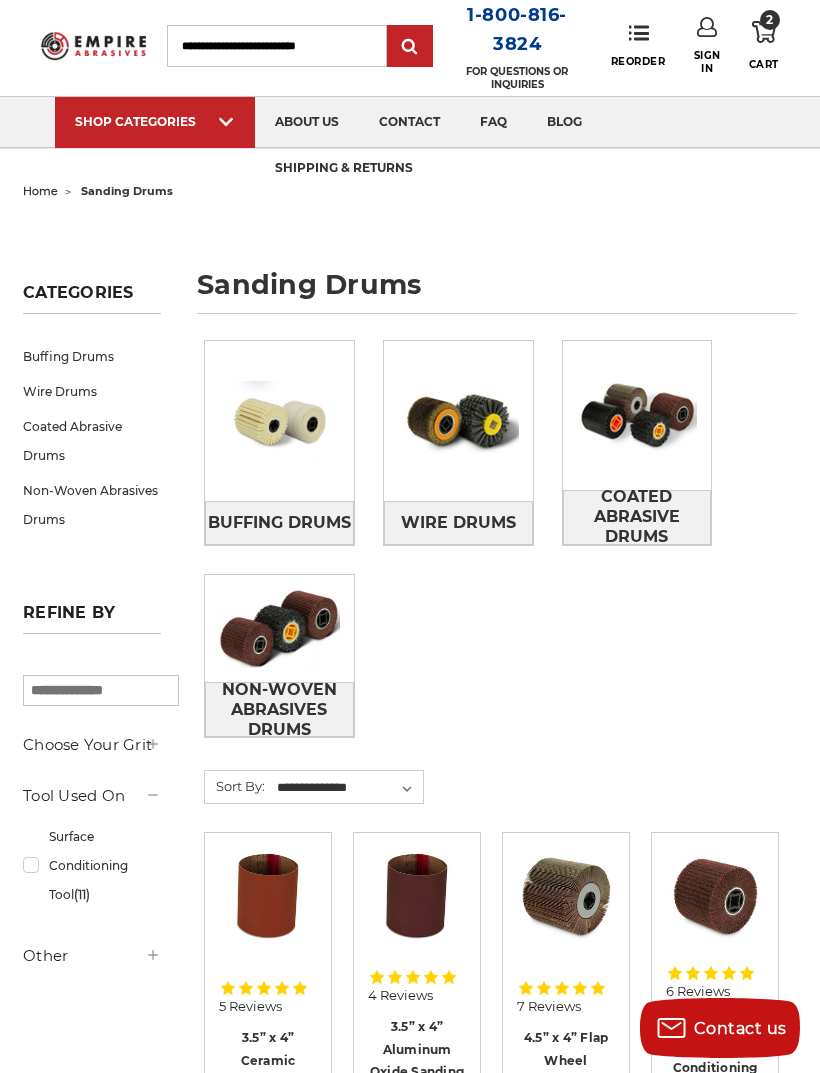 click at bounding box center [332, 147] 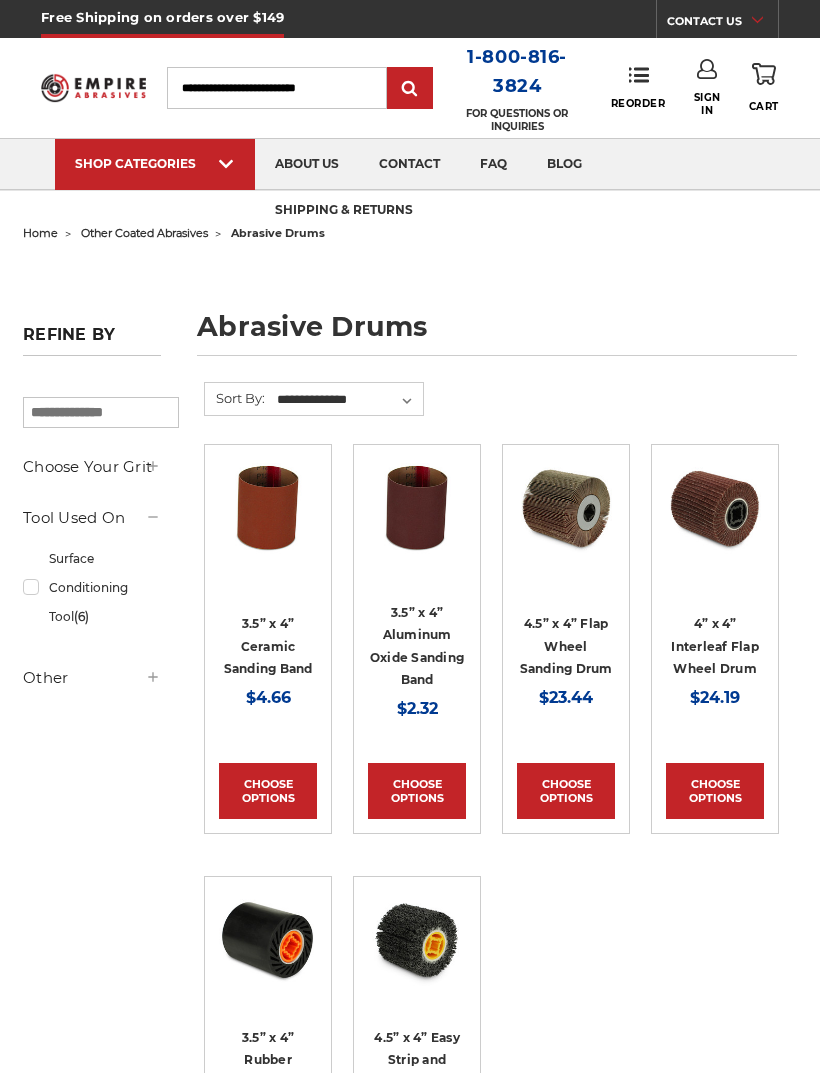 scroll, scrollTop: 0, scrollLeft: 0, axis: both 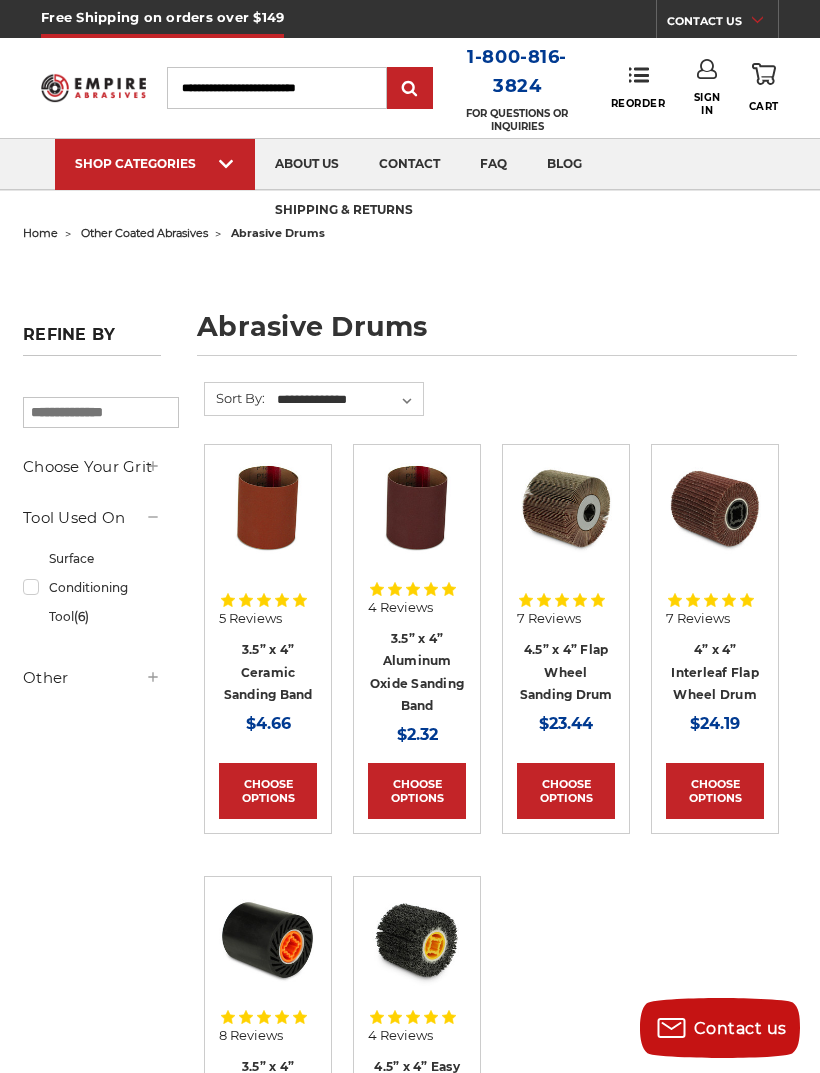 click at bounding box center (332, 189) 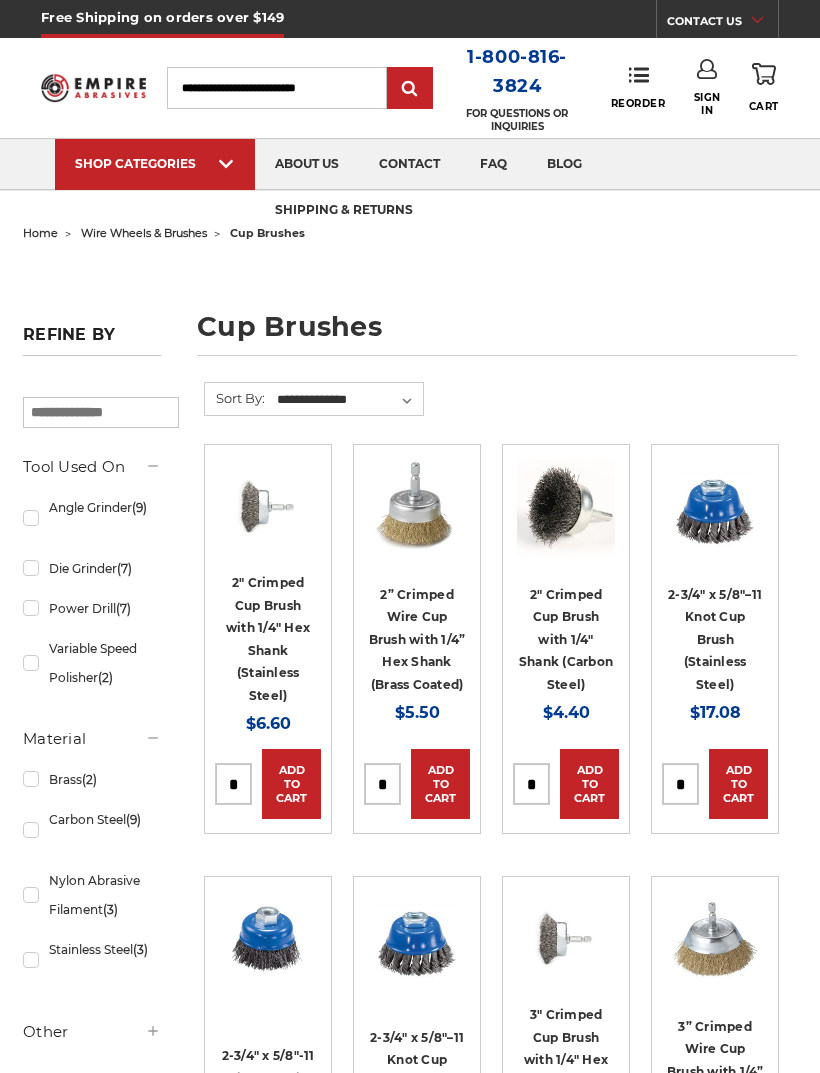 scroll, scrollTop: 0, scrollLeft: 0, axis: both 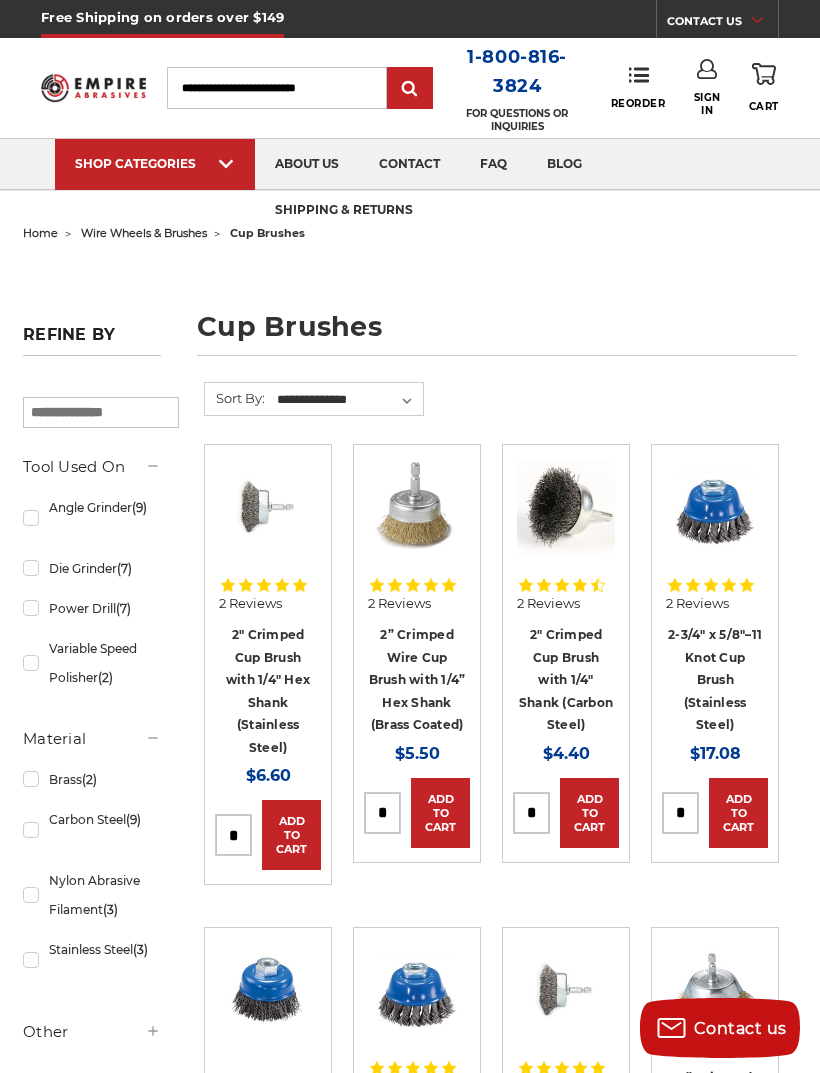 click on "Die Grinder
(7)" at bounding box center (92, 568) 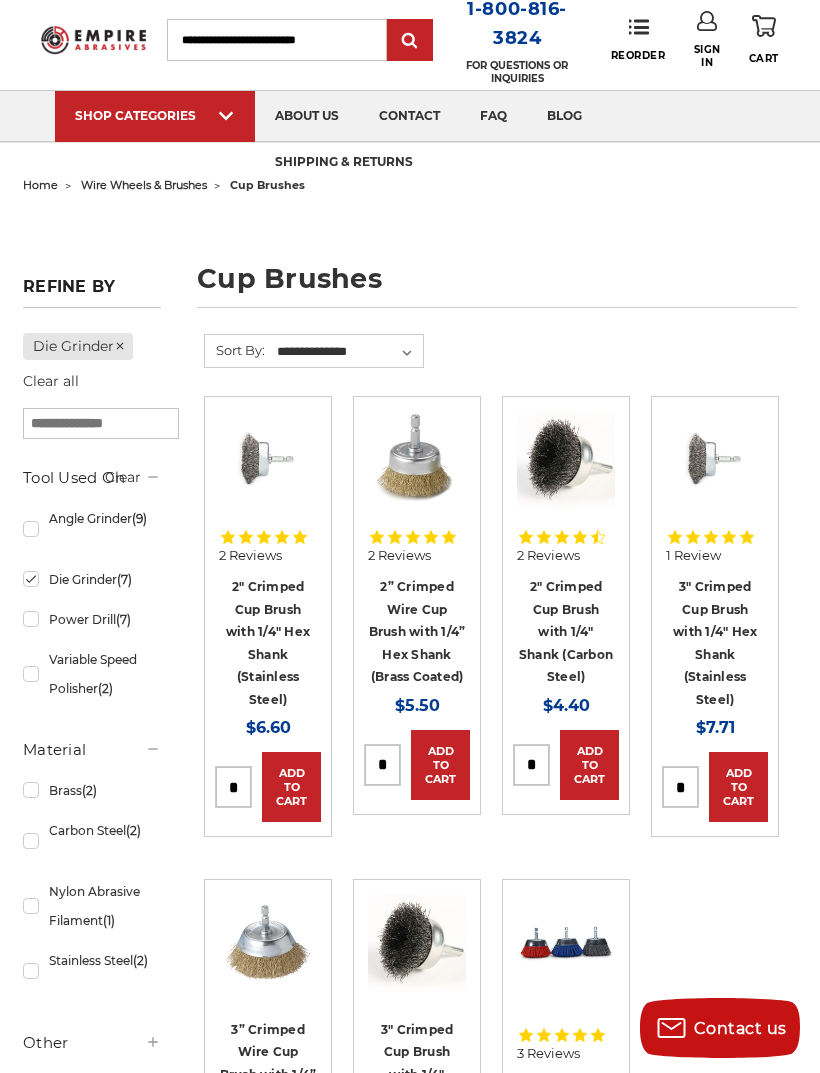 scroll, scrollTop: 0, scrollLeft: 0, axis: both 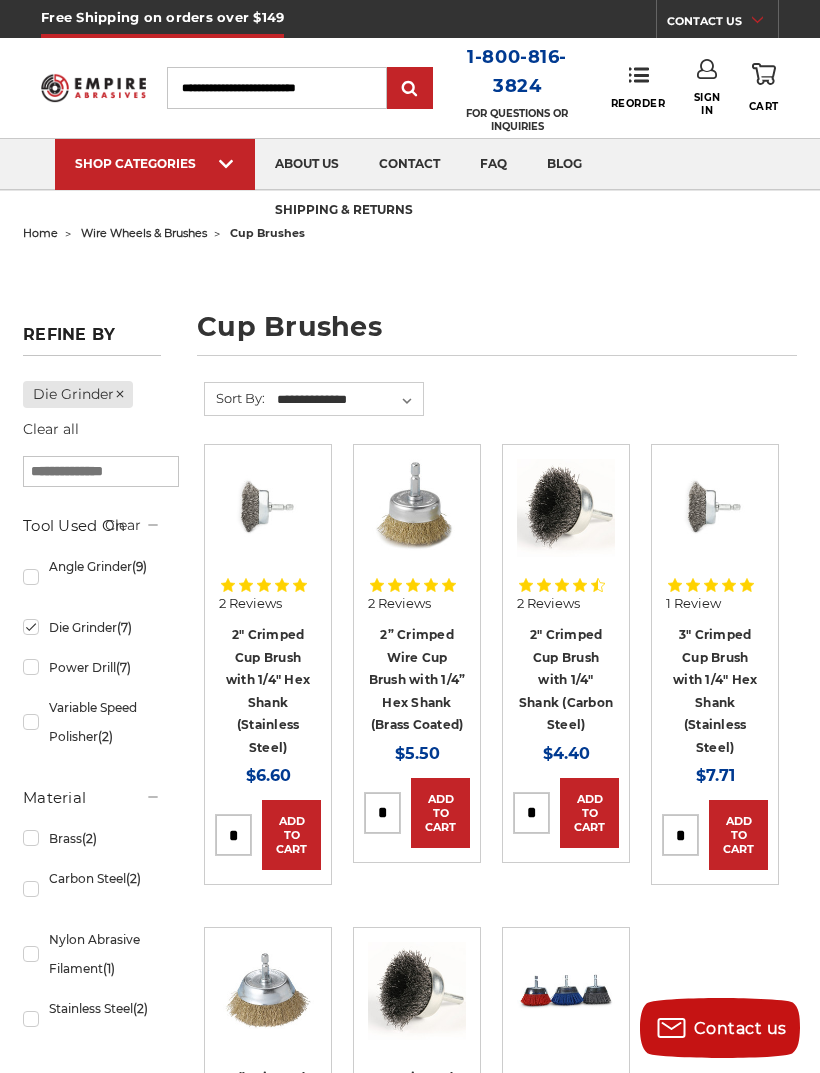 click at bounding box center [671, 189] 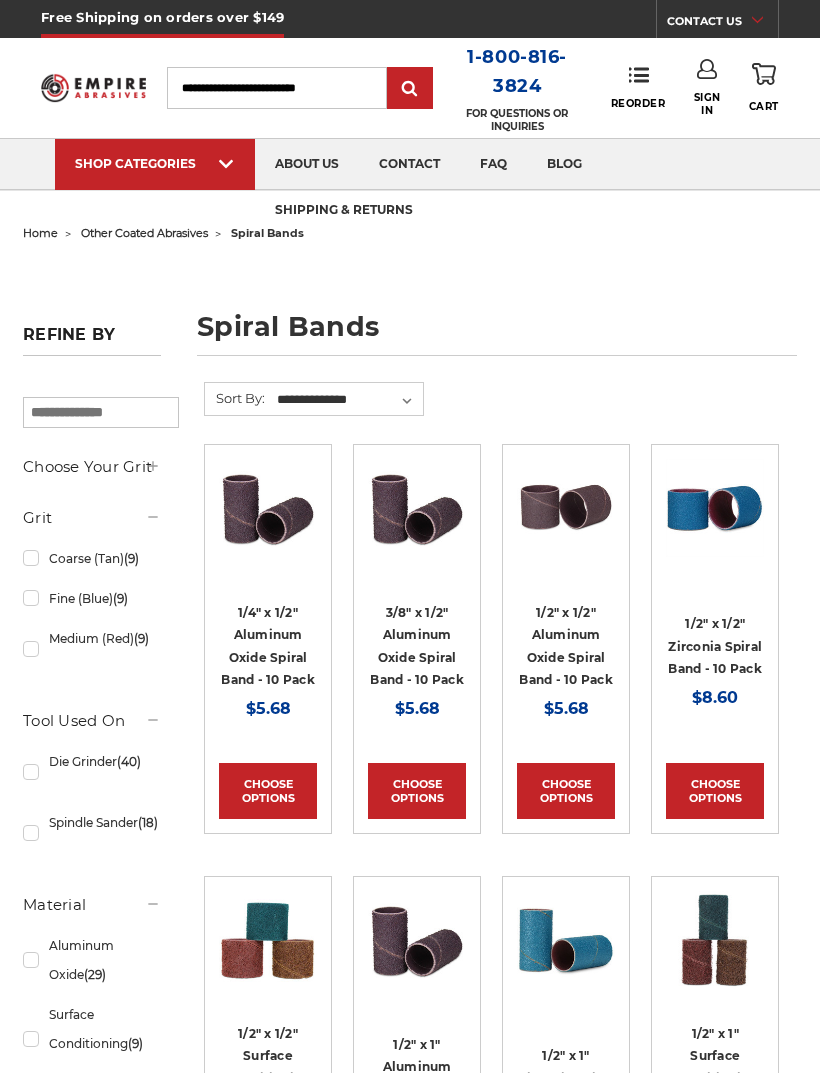 scroll, scrollTop: 0, scrollLeft: 0, axis: both 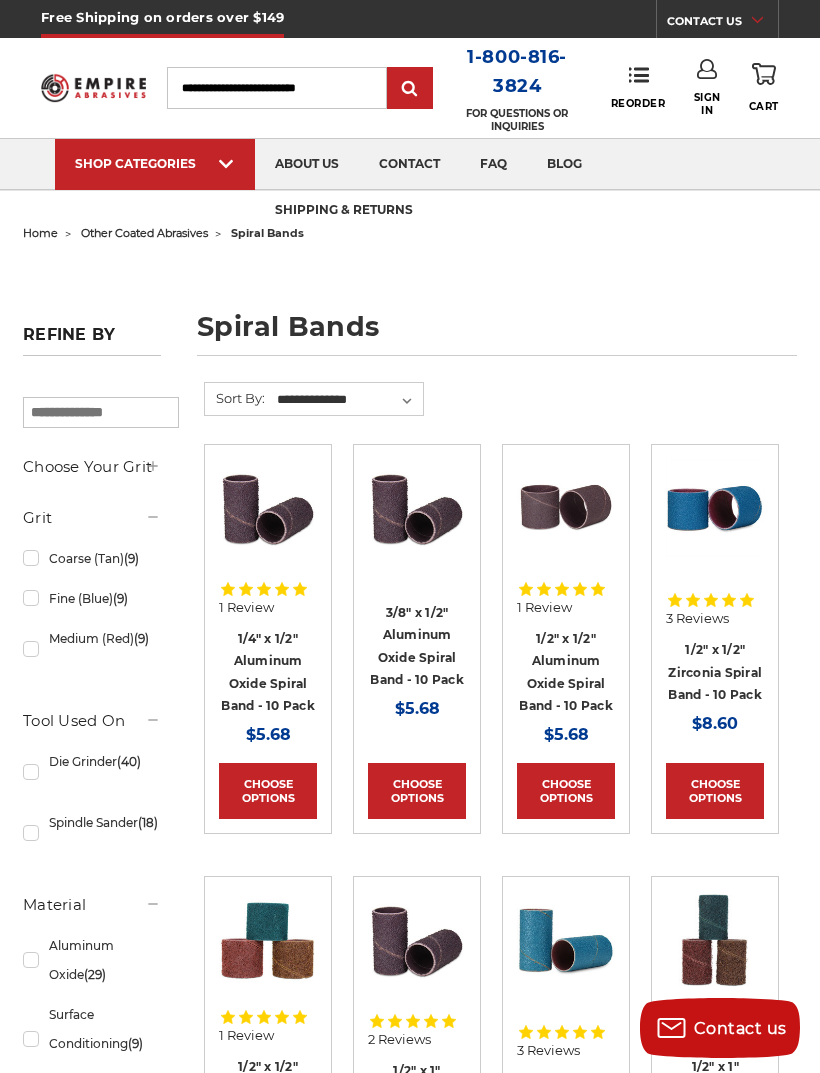click on "View All   Other Coated Abrasives" at bounding box center [558, 189] 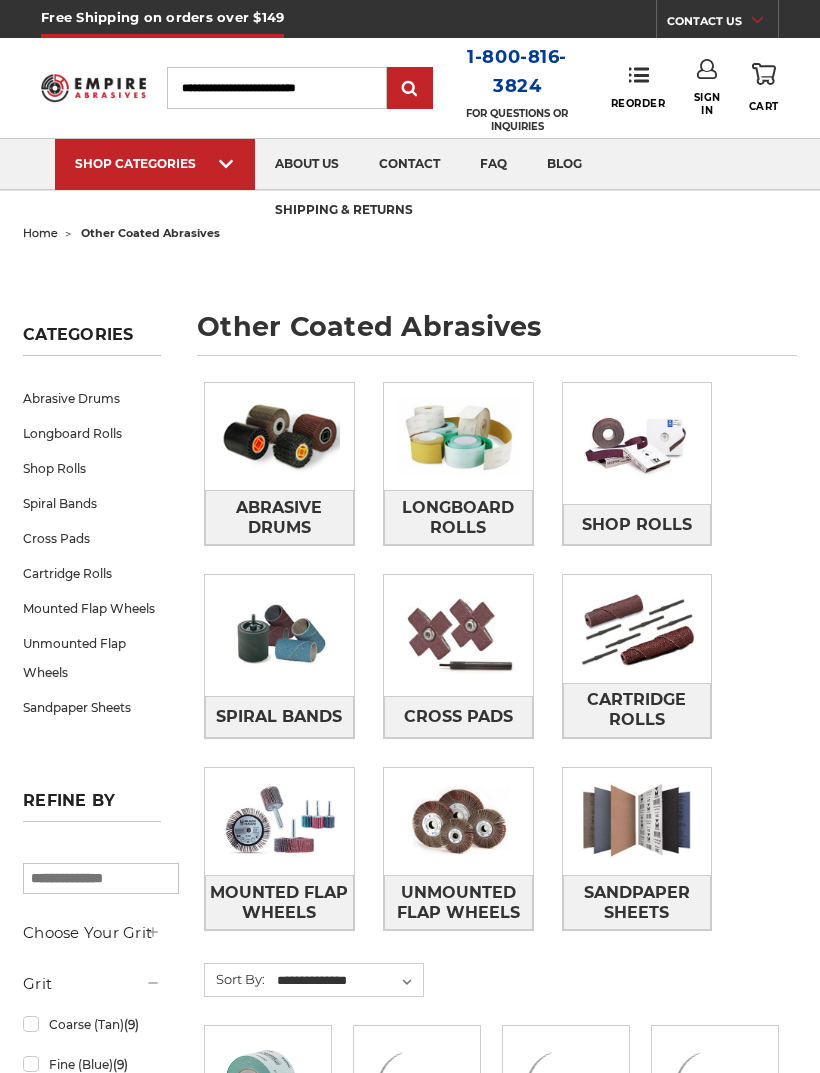 scroll, scrollTop: 0, scrollLeft: 0, axis: both 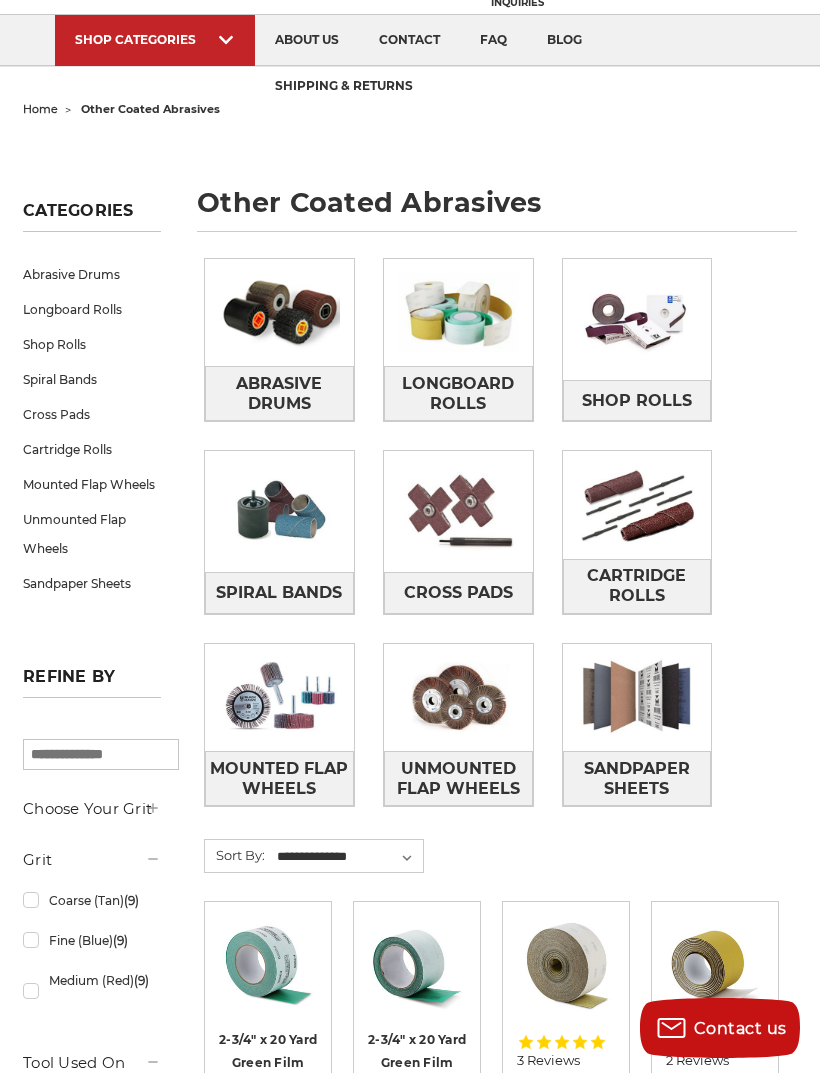 click at bounding box center [279, 697] 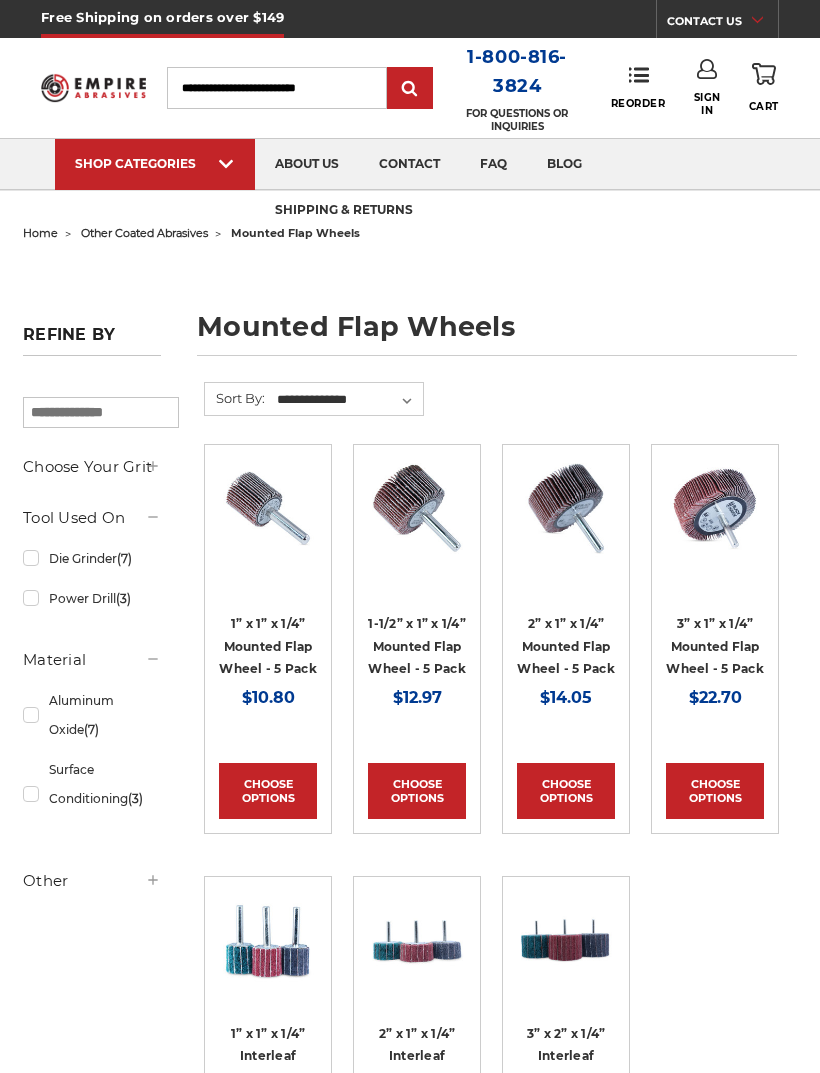 scroll, scrollTop: 0, scrollLeft: 0, axis: both 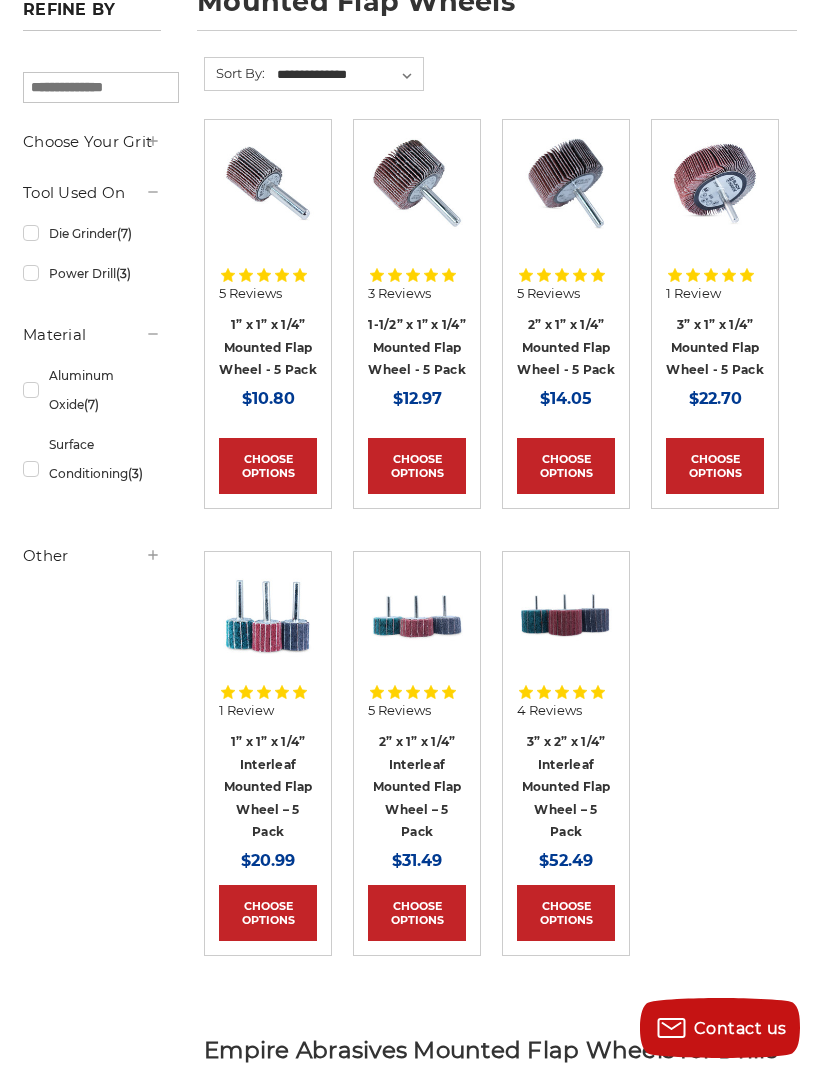 click on "2” x 1” x 1/4” Interleaf Mounted Flap Wheel – 5 Pack" at bounding box center [417, 786] 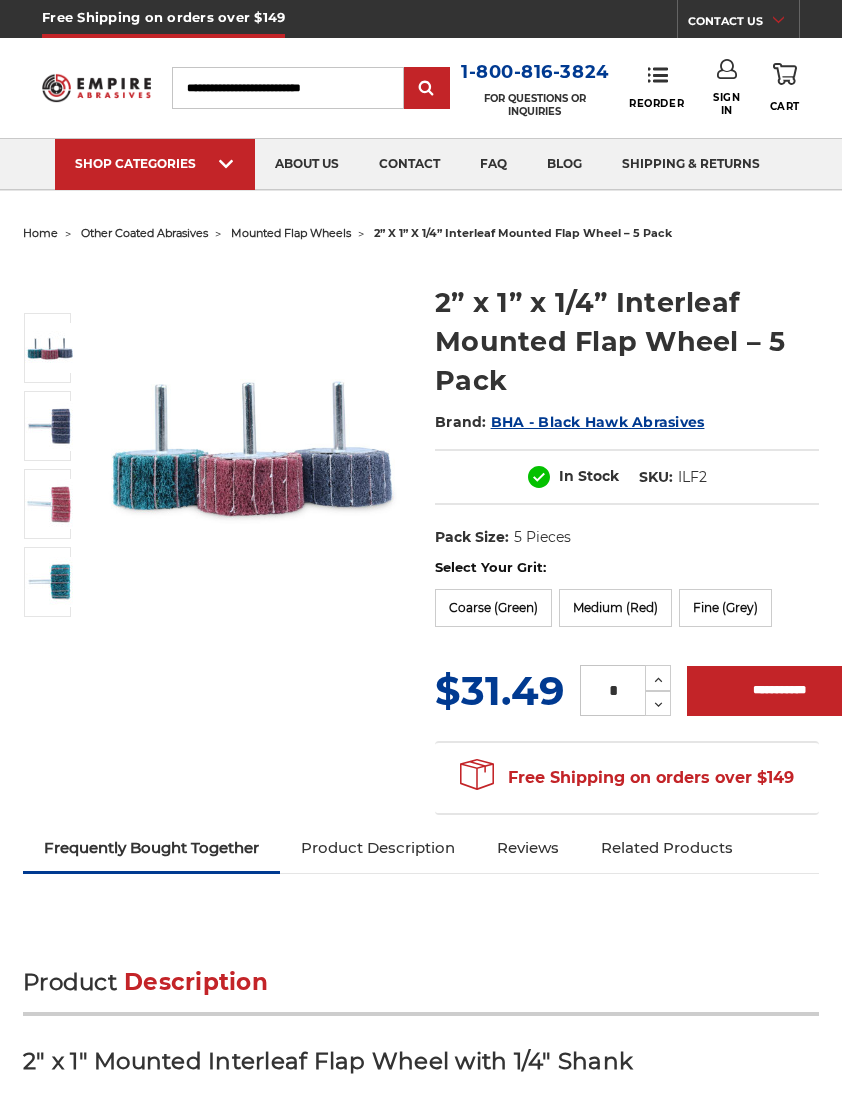 scroll, scrollTop: 0, scrollLeft: 0, axis: both 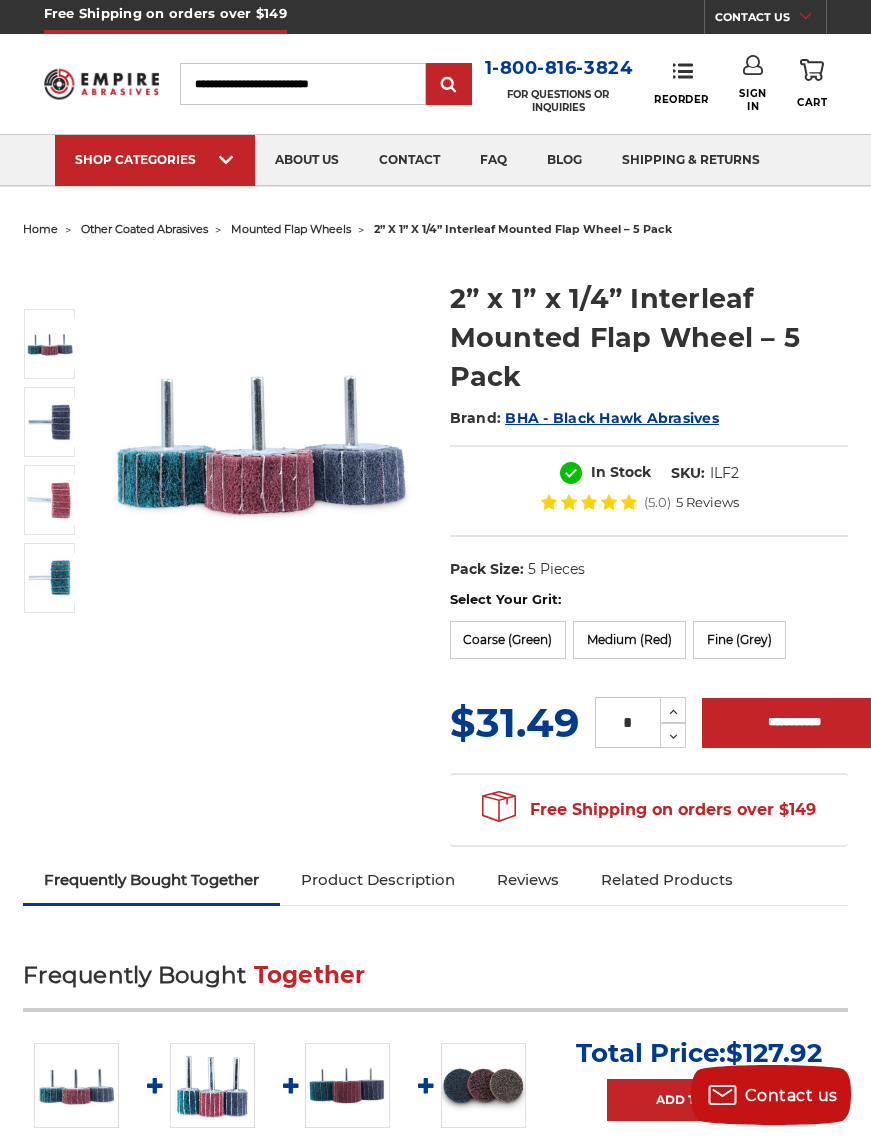 click on "Medium (Red)" at bounding box center [629, 640] 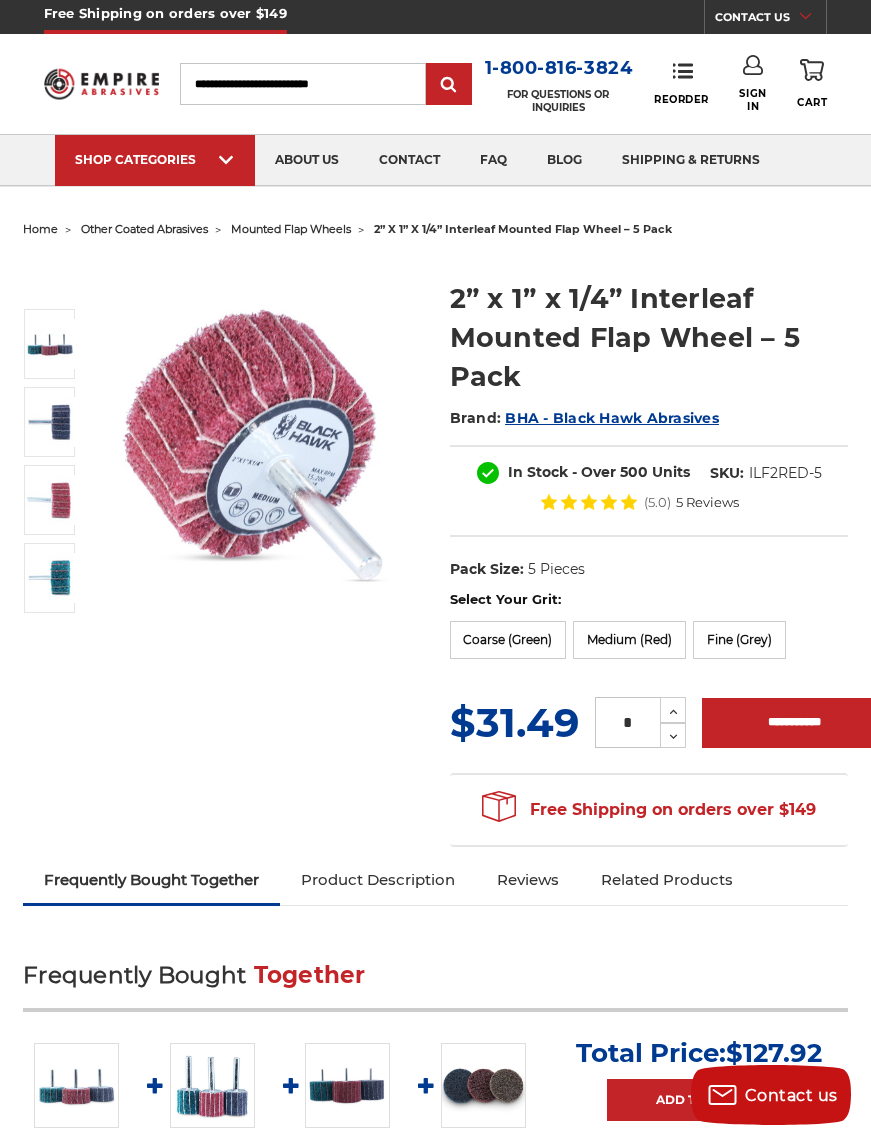 scroll, scrollTop: 0, scrollLeft: 0, axis: both 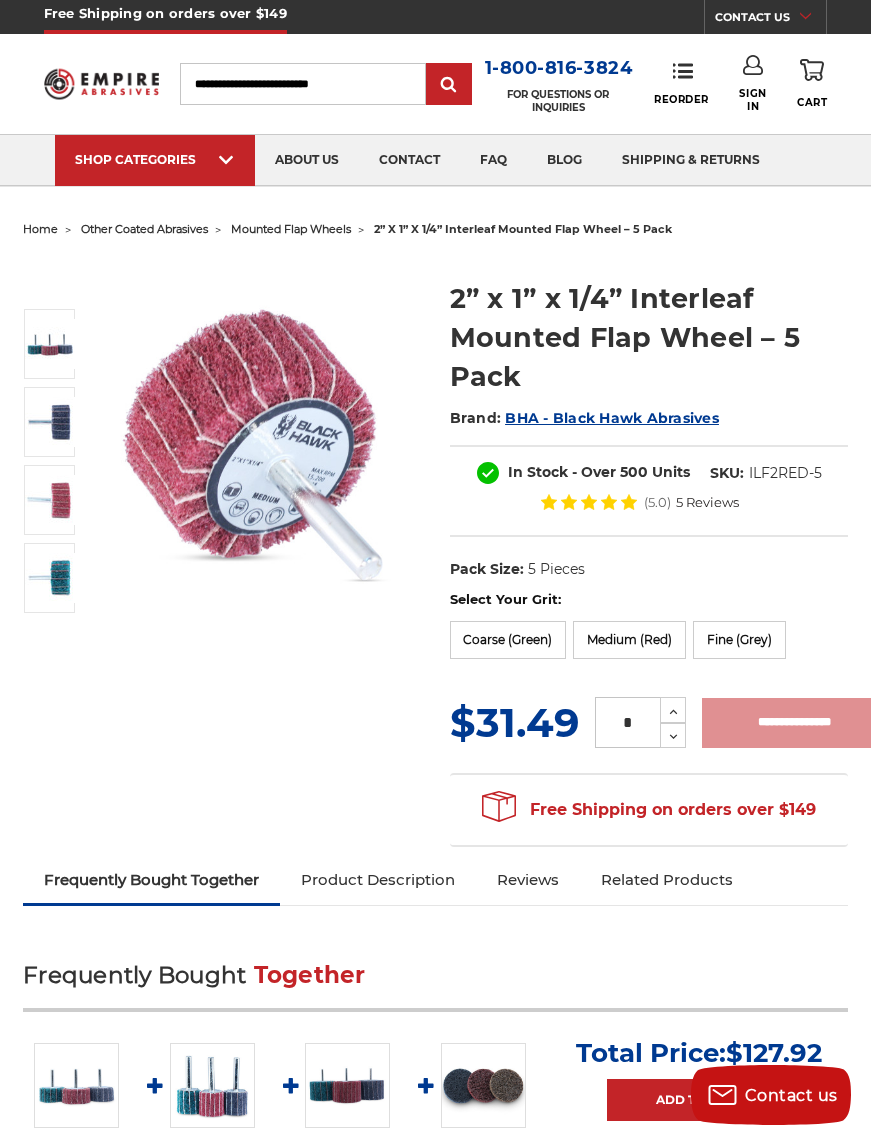 type on "**********" 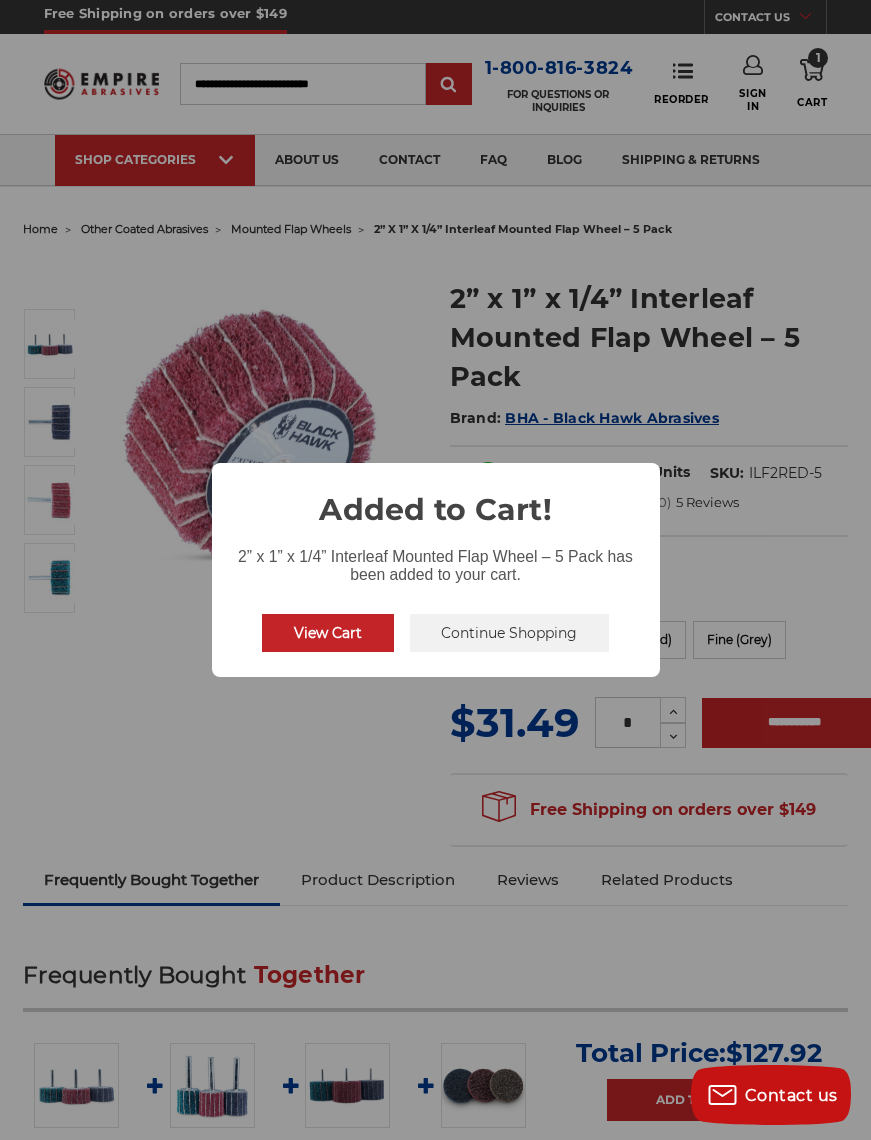 click on "View Cart" at bounding box center [328, 633] 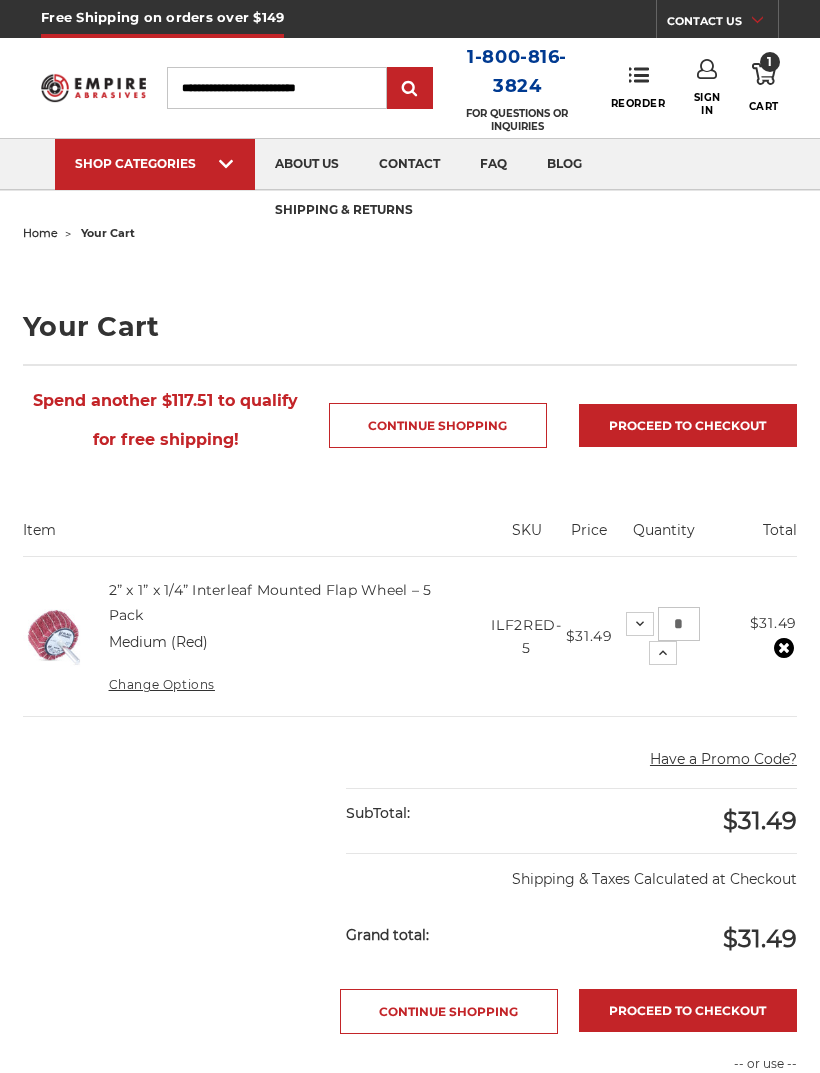 scroll, scrollTop: 0, scrollLeft: 0, axis: both 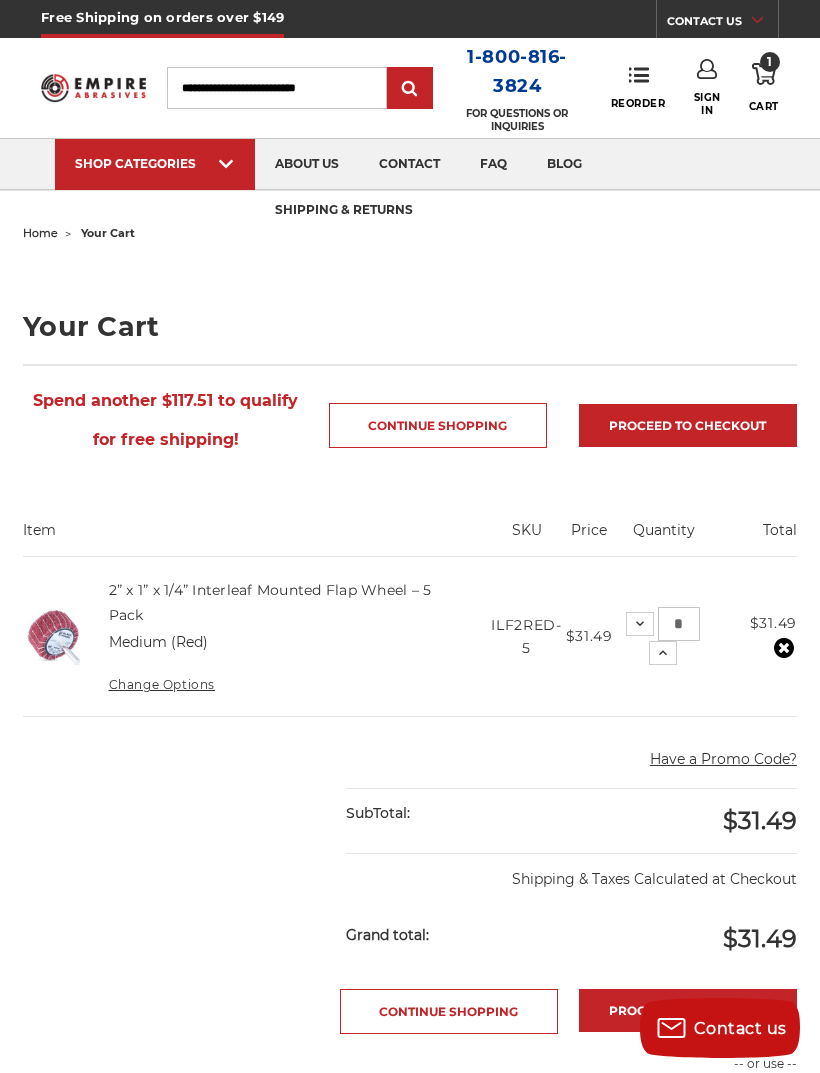 click 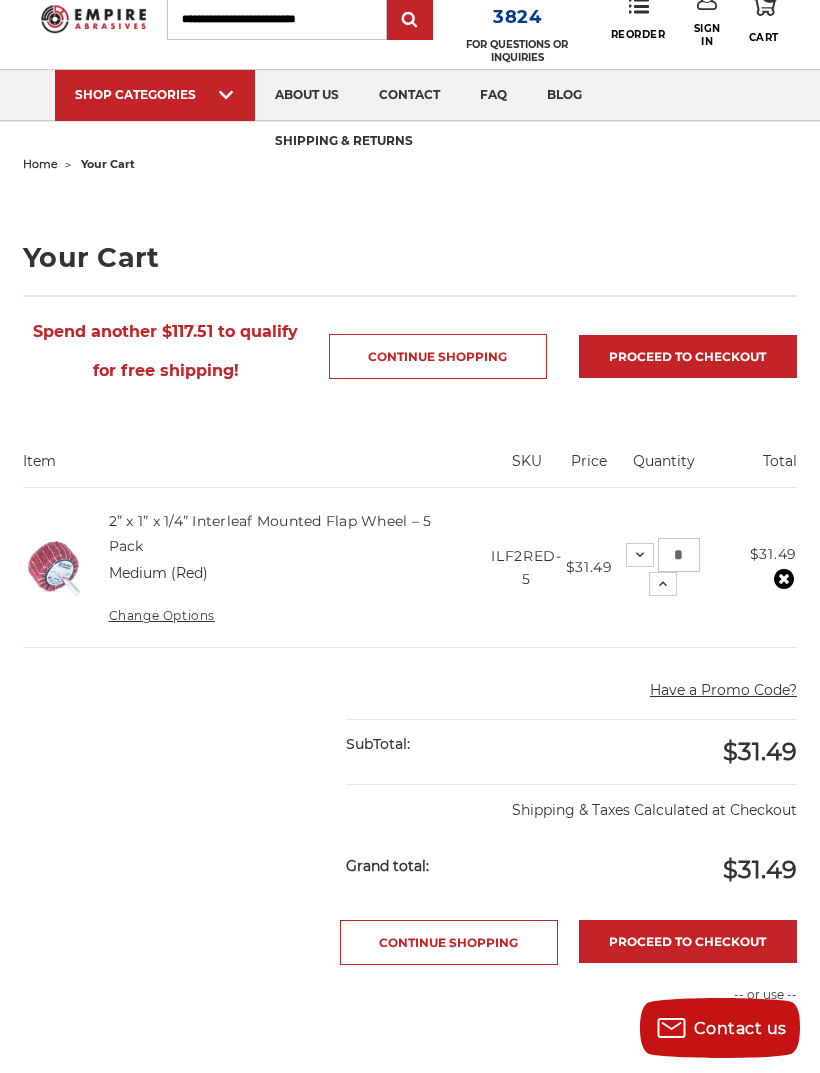 scroll, scrollTop: 66, scrollLeft: 0, axis: vertical 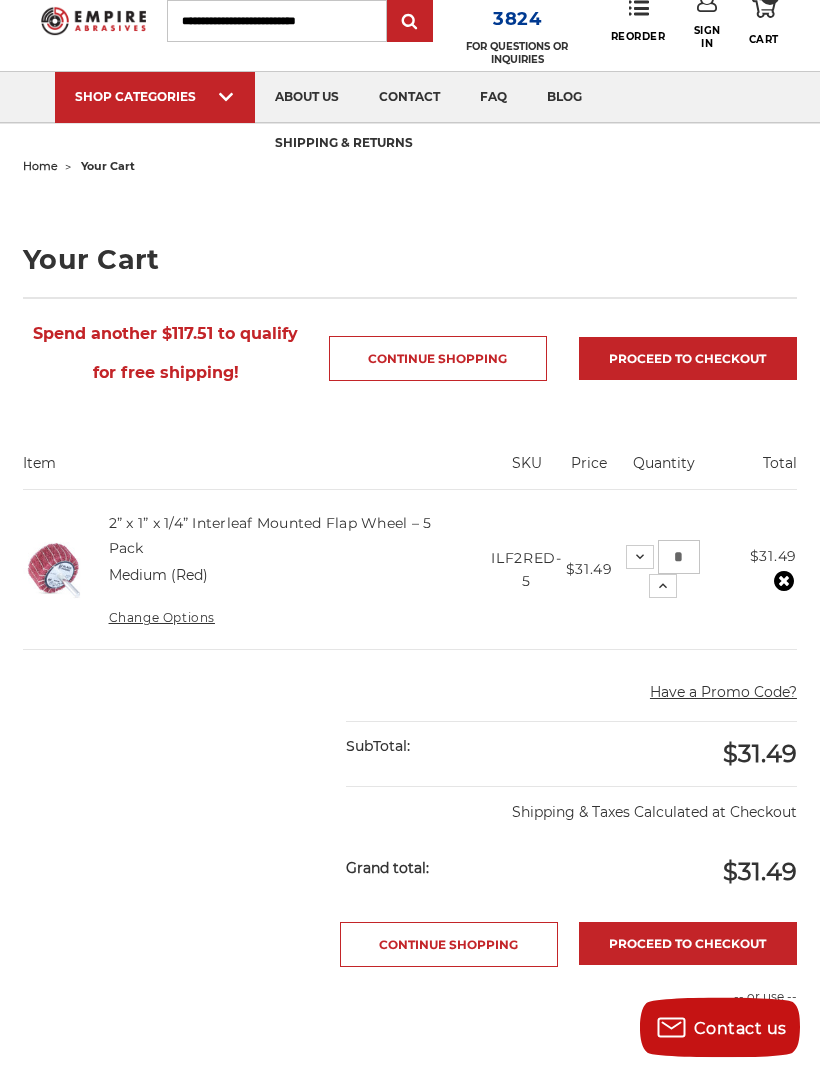 click 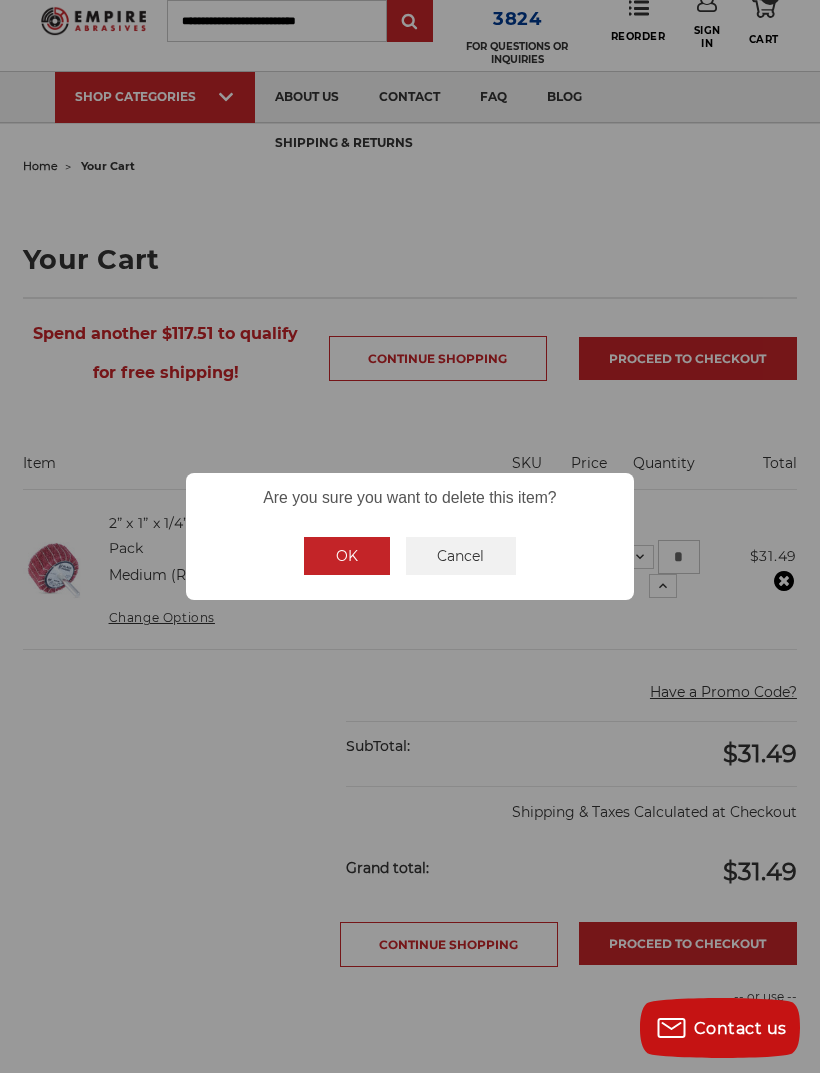 click on "OK" at bounding box center (347, 556) 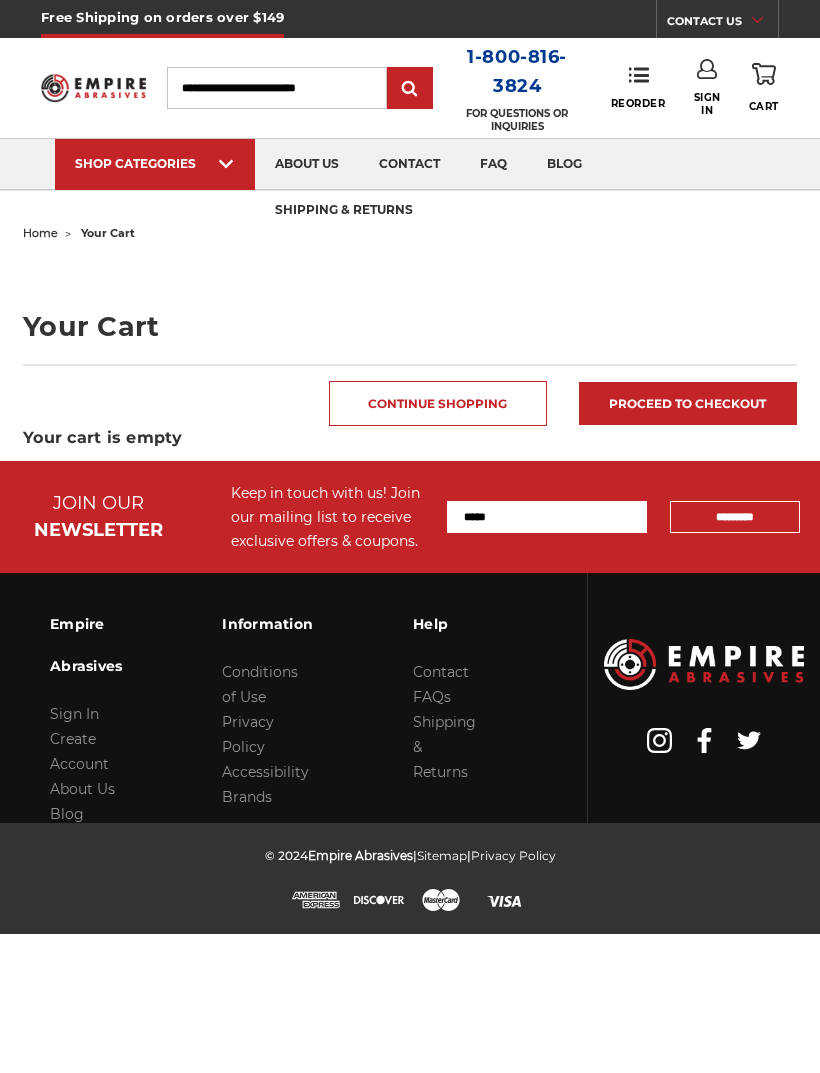 scroll, scrollTop: 0, scrollLeft: 0, axis: both 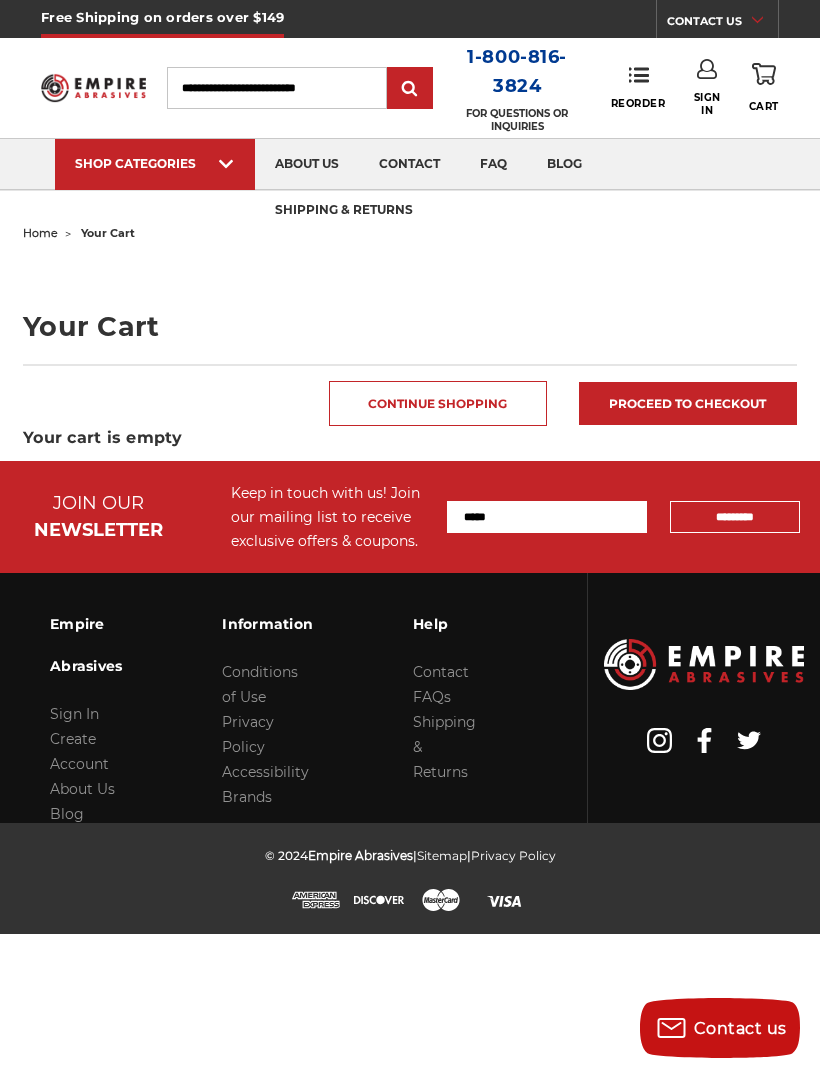 click on "View All   Buffing & Polishing" at bounding box center (558, 189) 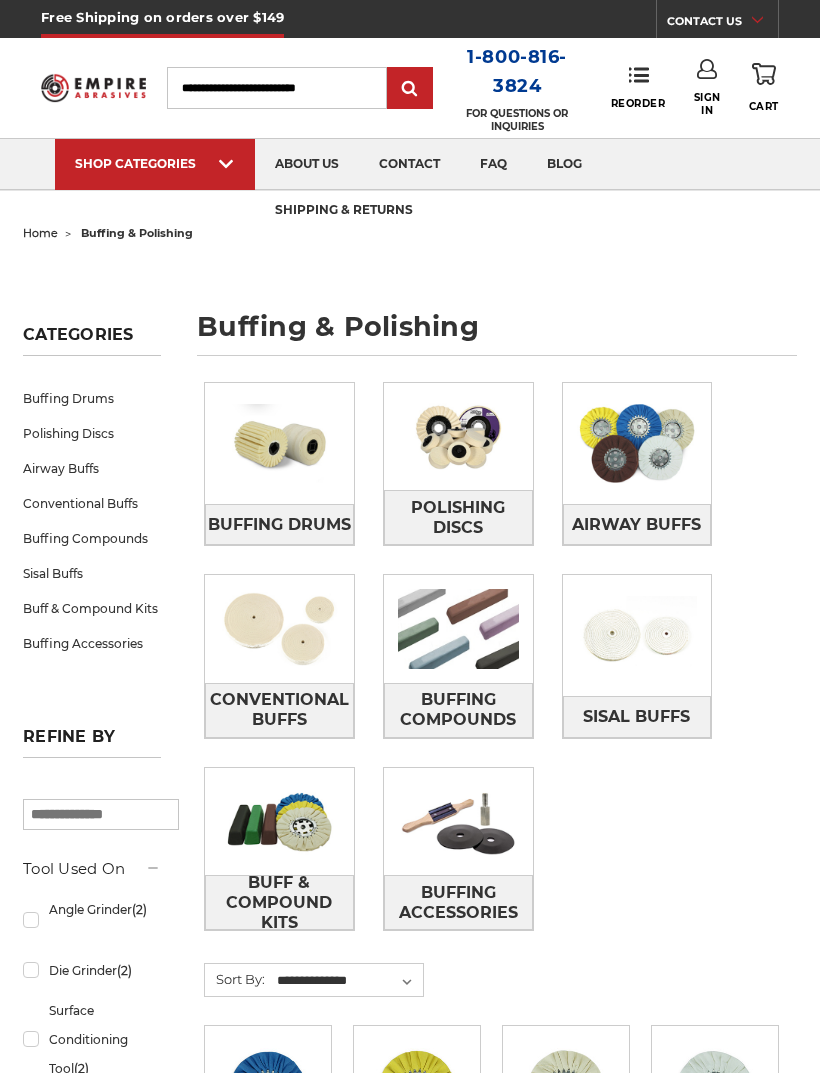 scroll, scrollTop: 0, scrollLeft: 0, axis: both 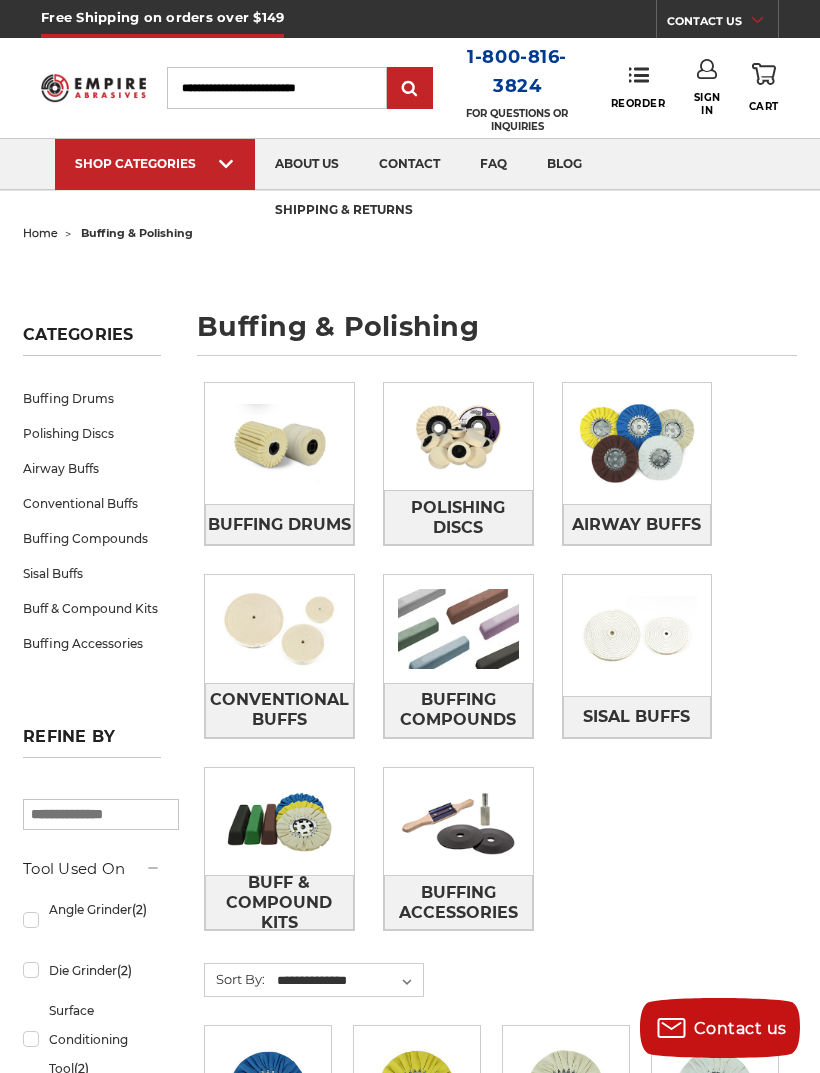 click at bounding box center [458, 821] 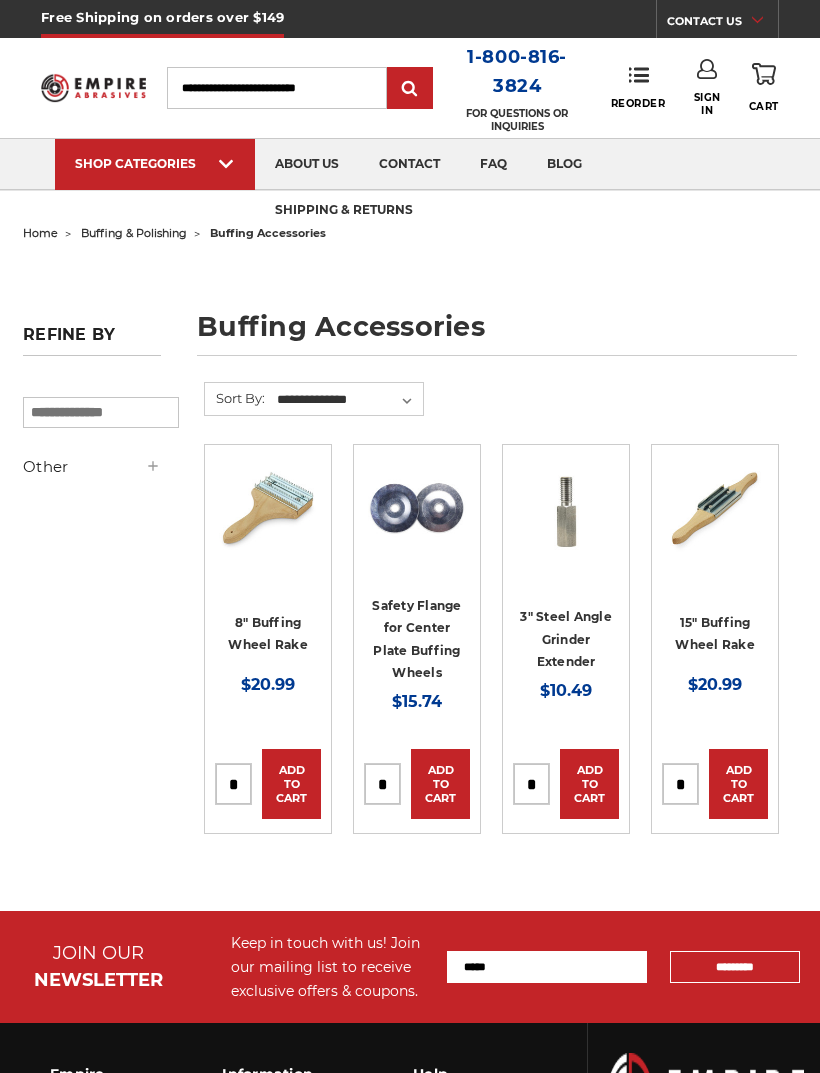 scroll, scrollTop: 0, scrollLeft: 0, axis: both 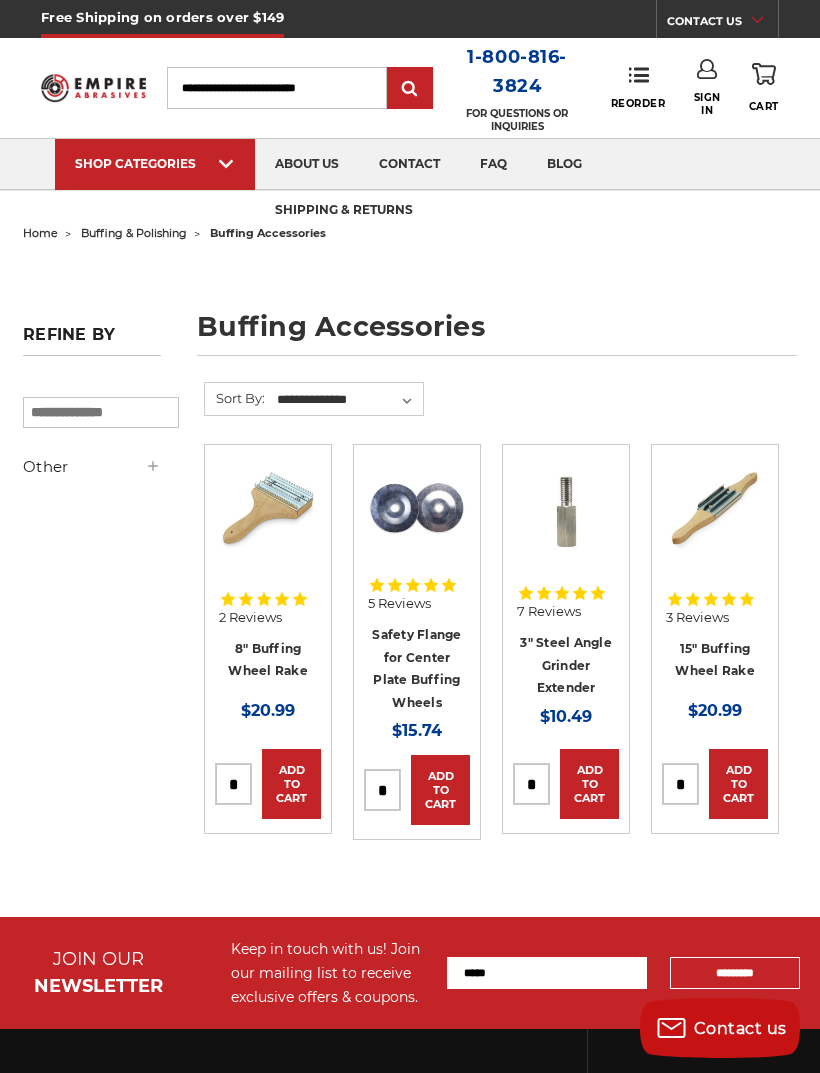 click at bounding box center (233, 784) 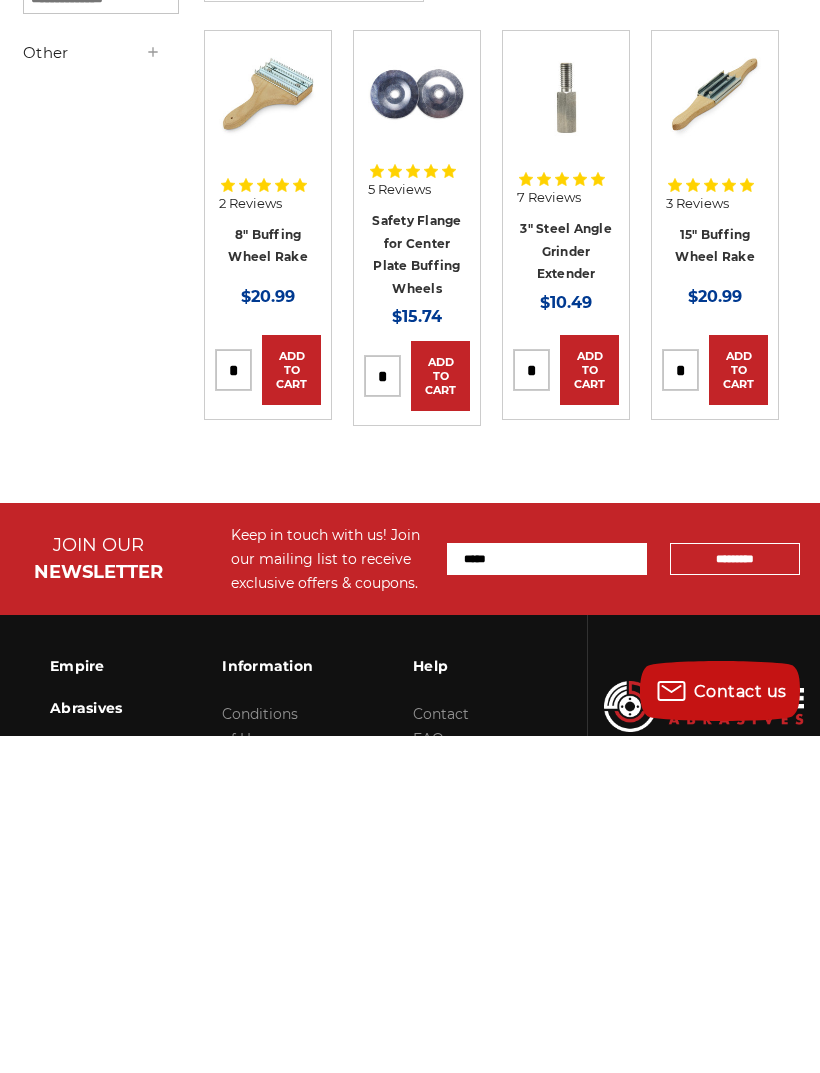 type on "*" 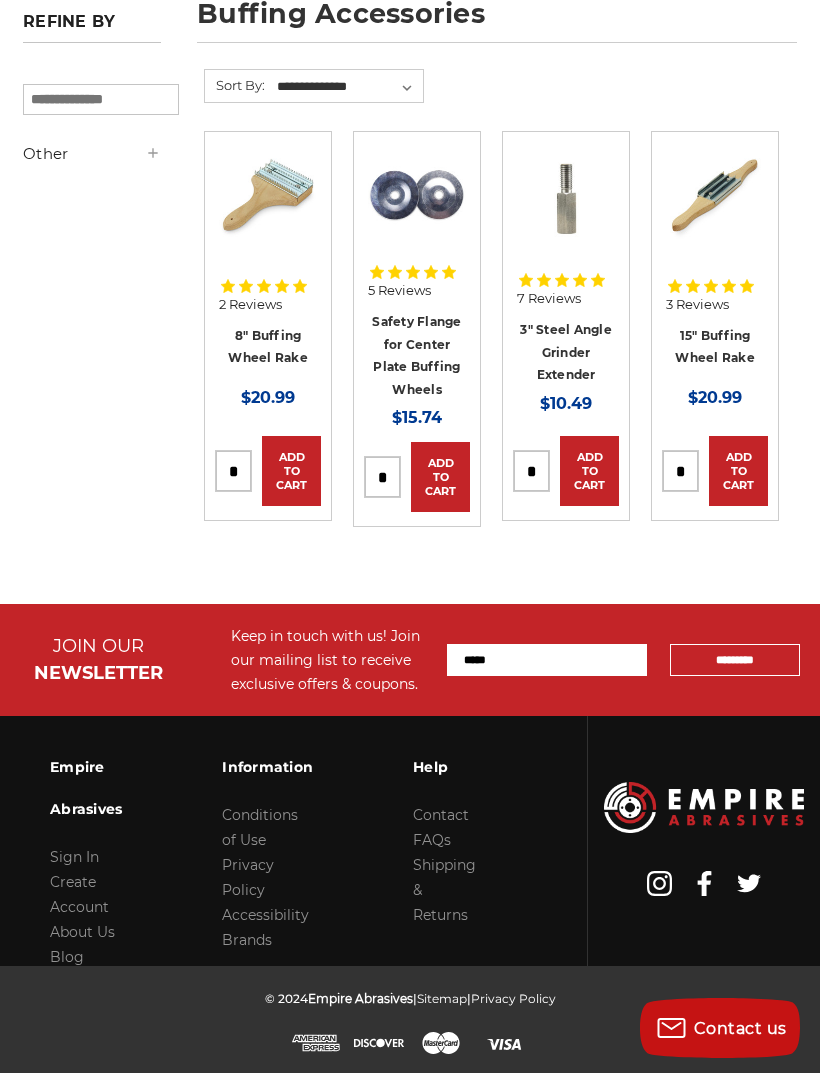 scroll, scrollTop: 0, scrollLeft: 0, axis: both 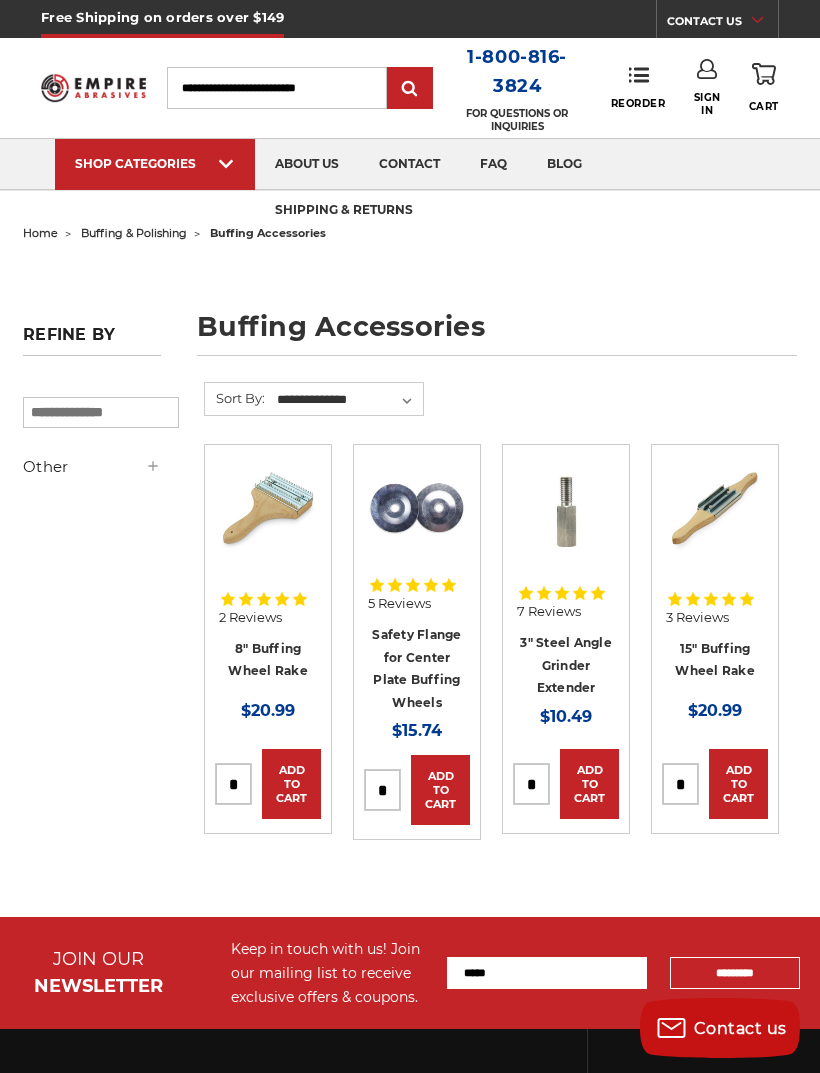 click 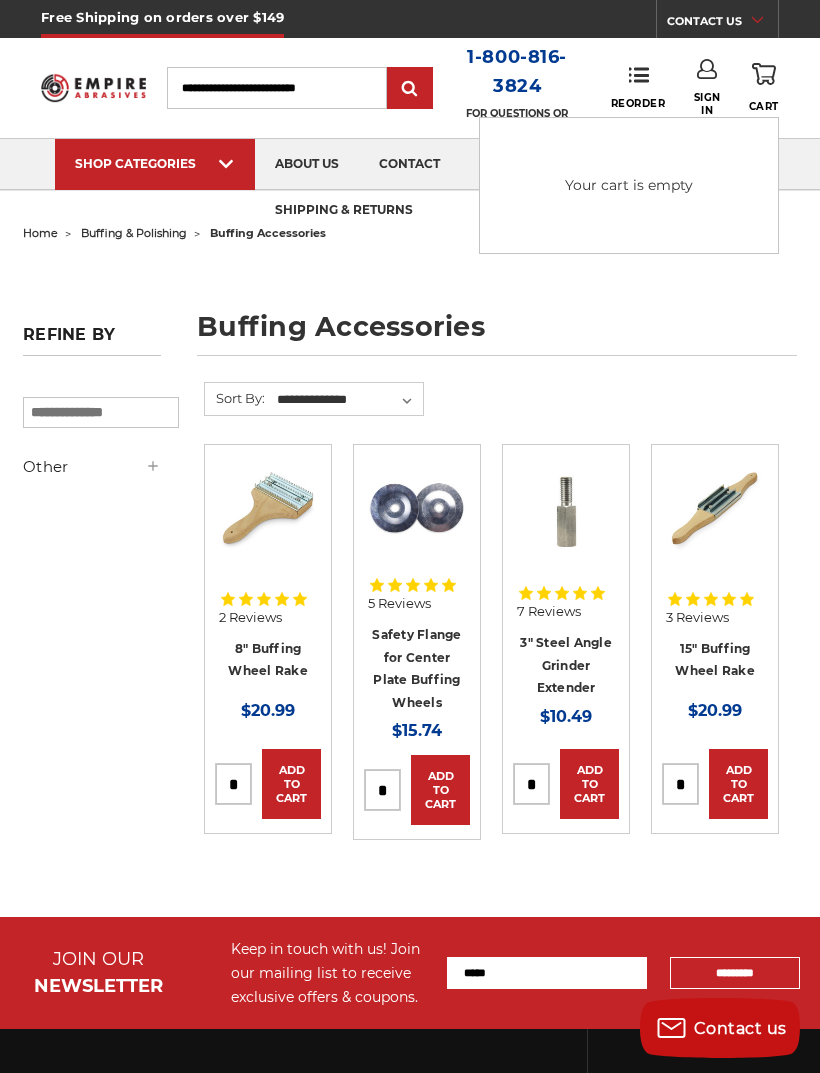 click on "Add to Cart" at bounding box center [291, 784] 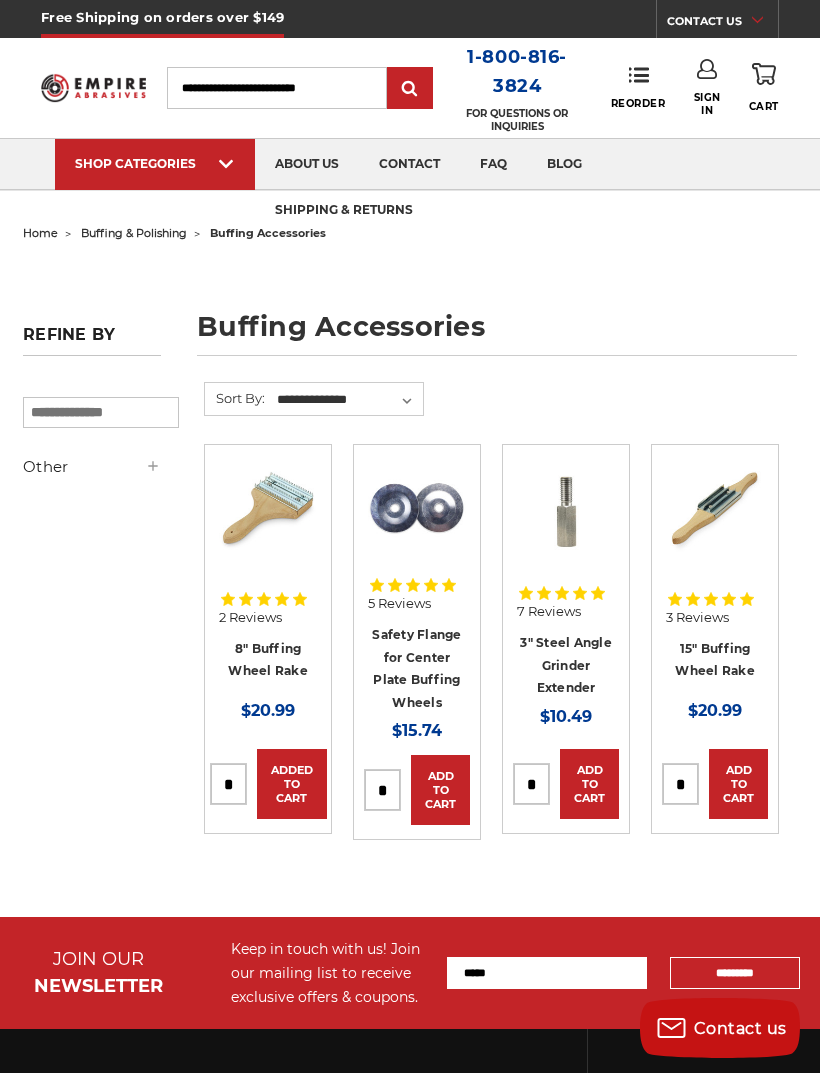 click 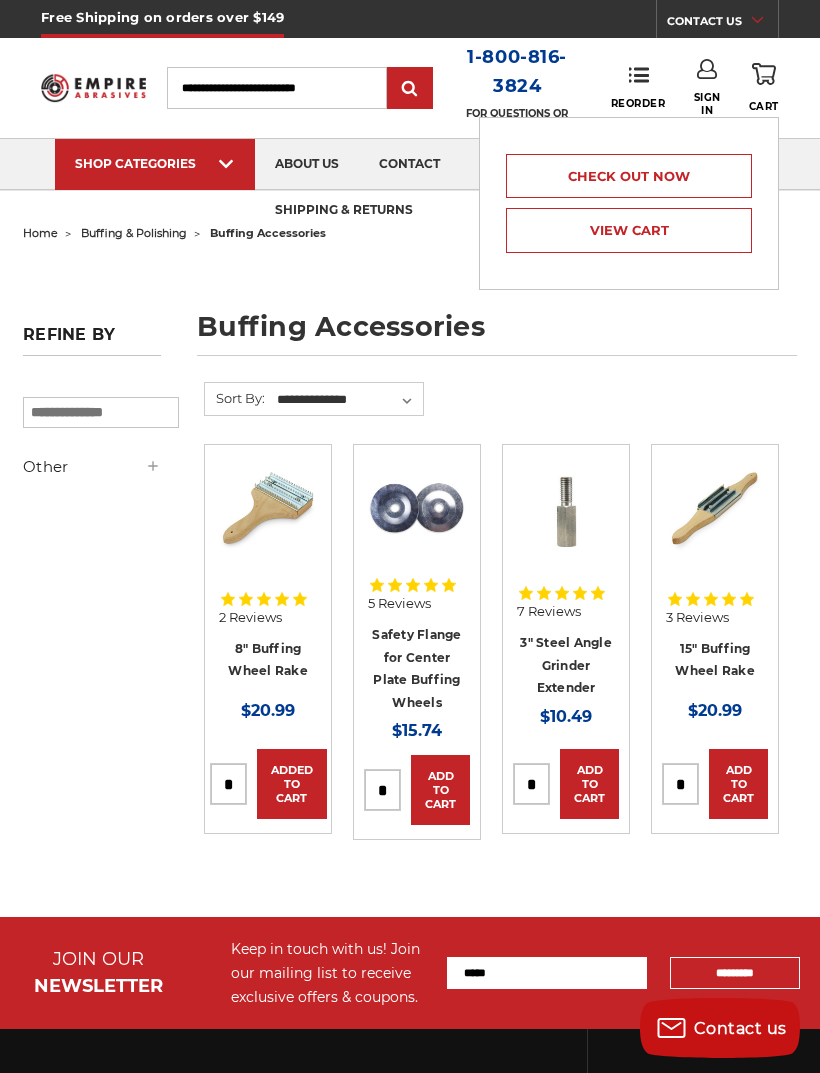 click on "View Cart" at bounding box center (629, 230) 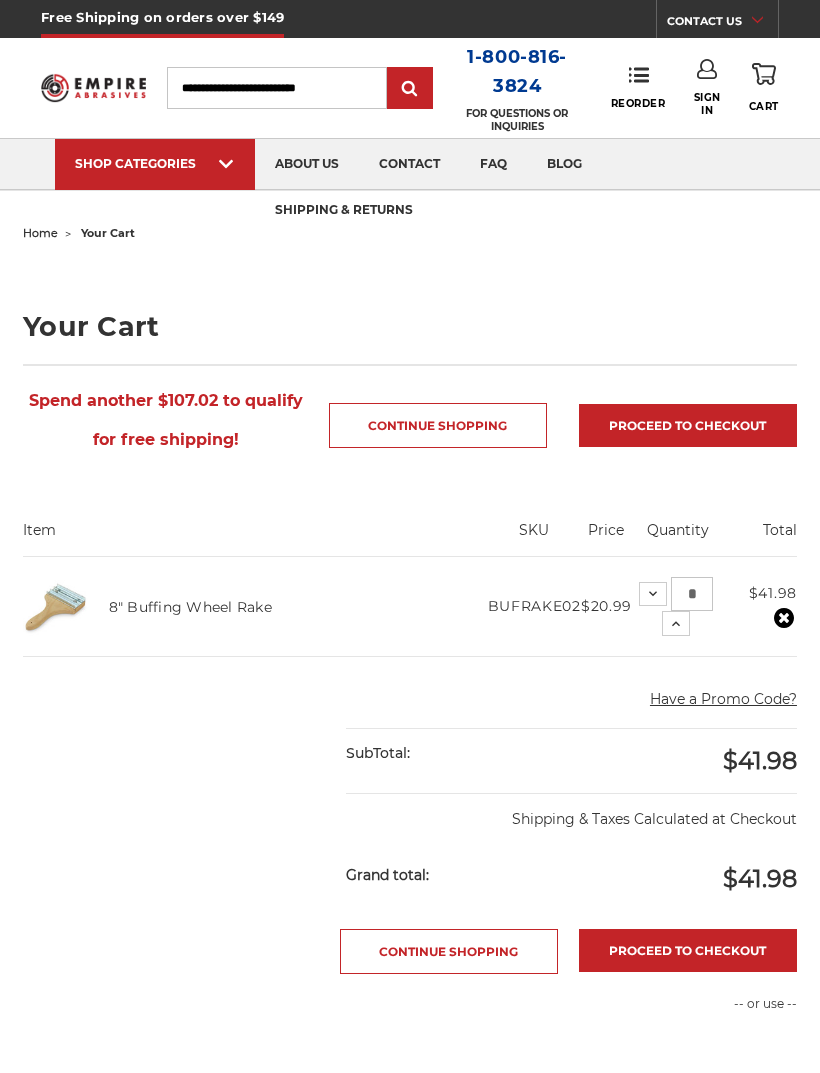 scroll, scrollTop: 0, scrollLeft: 0, axis: both 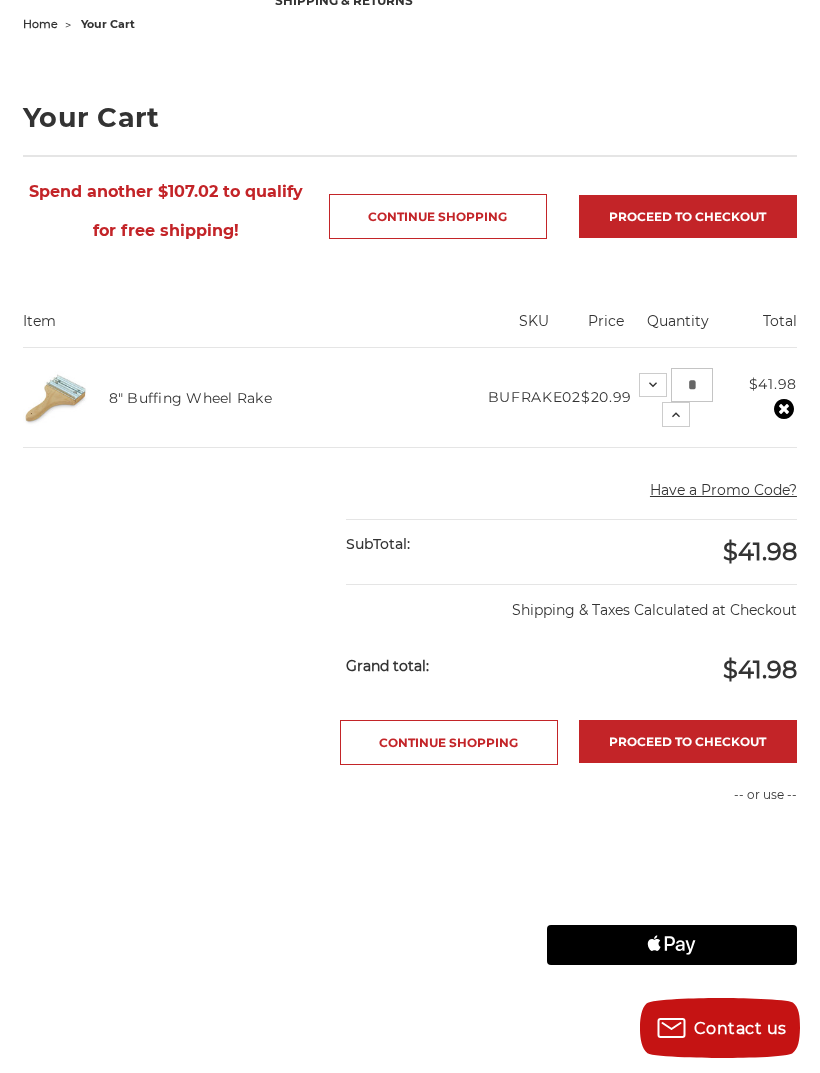 click on "Proceed to checkout" at bounding box center [688, 741] 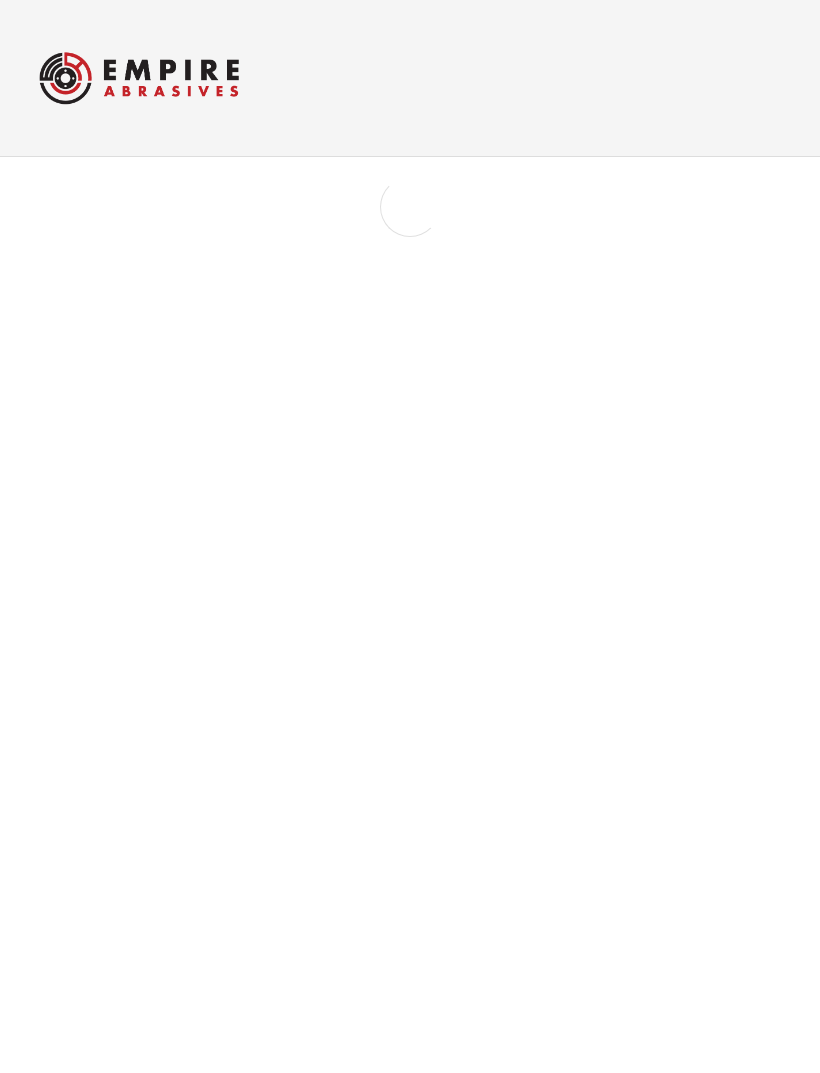 scroll, scrollTop: 0, scrollLeft: 0, axis: both 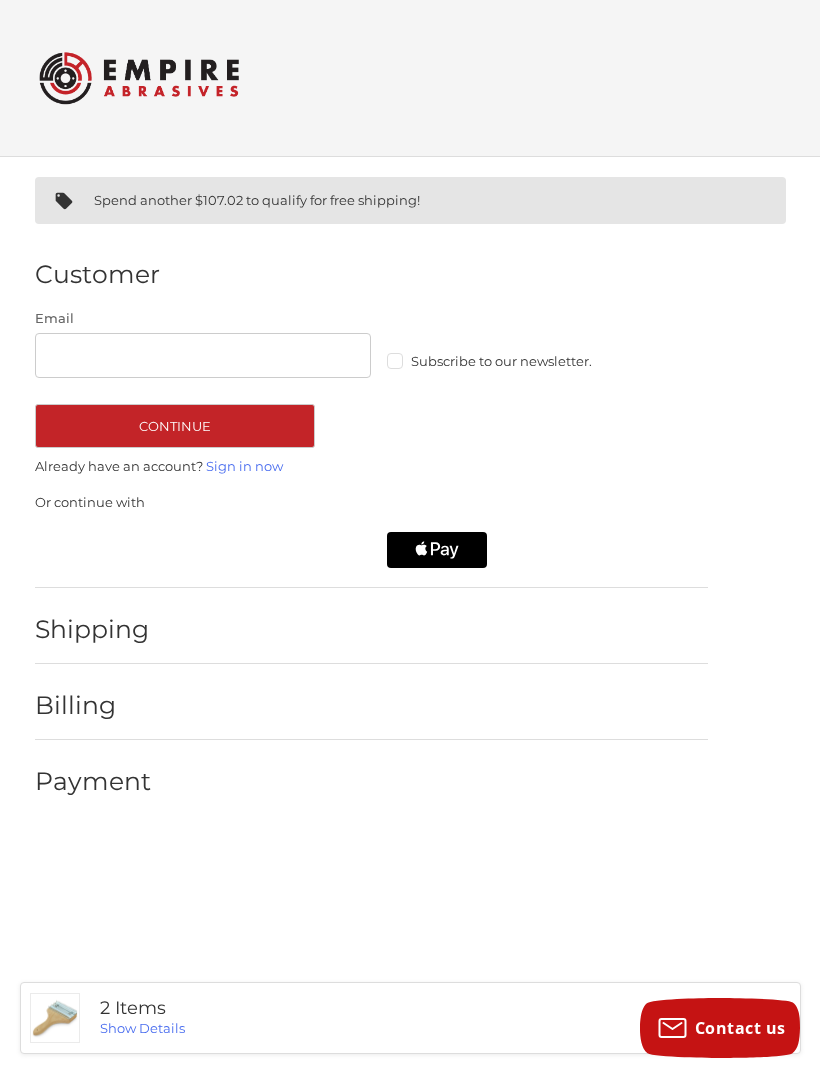 click on "Email" at bounding box center [203, 355] 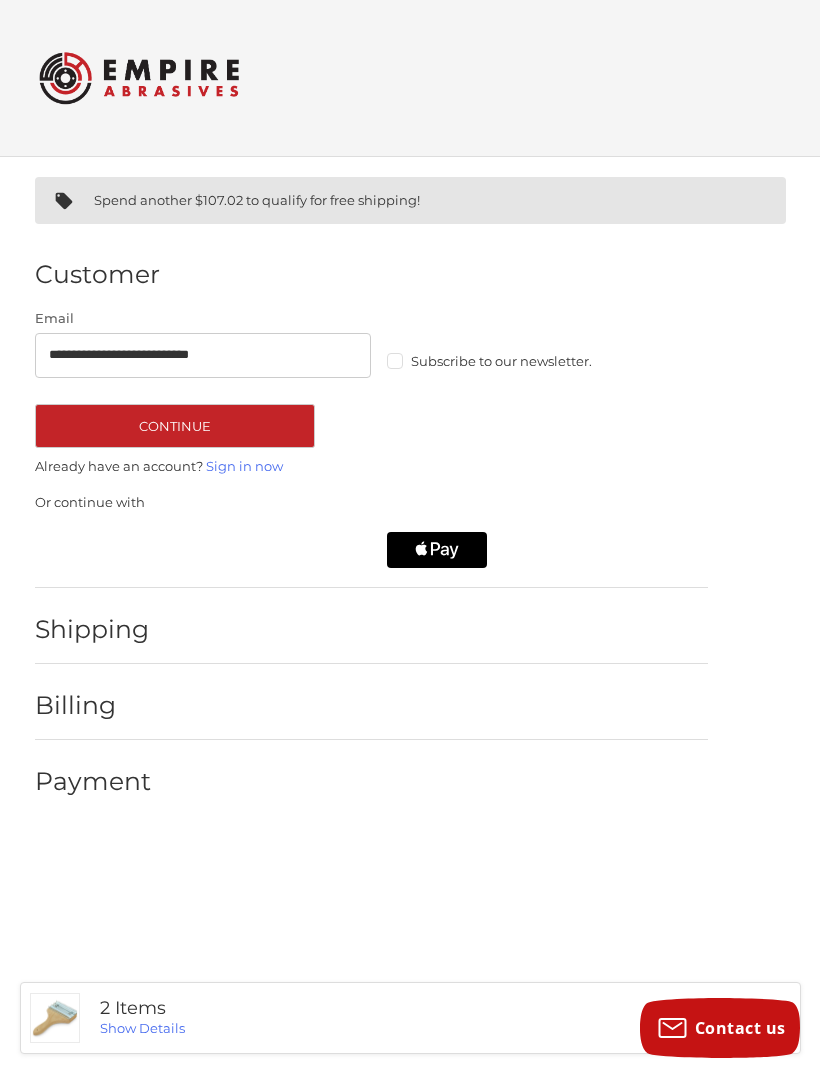type on "**********" 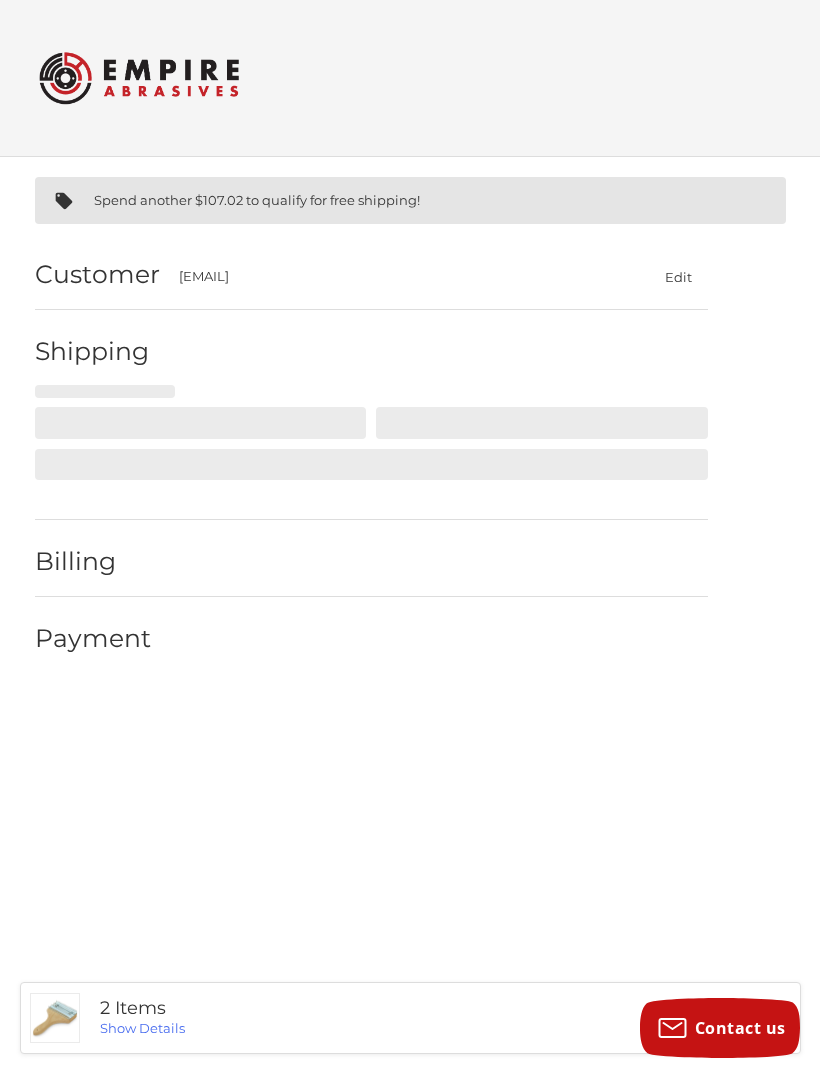 select on "**" 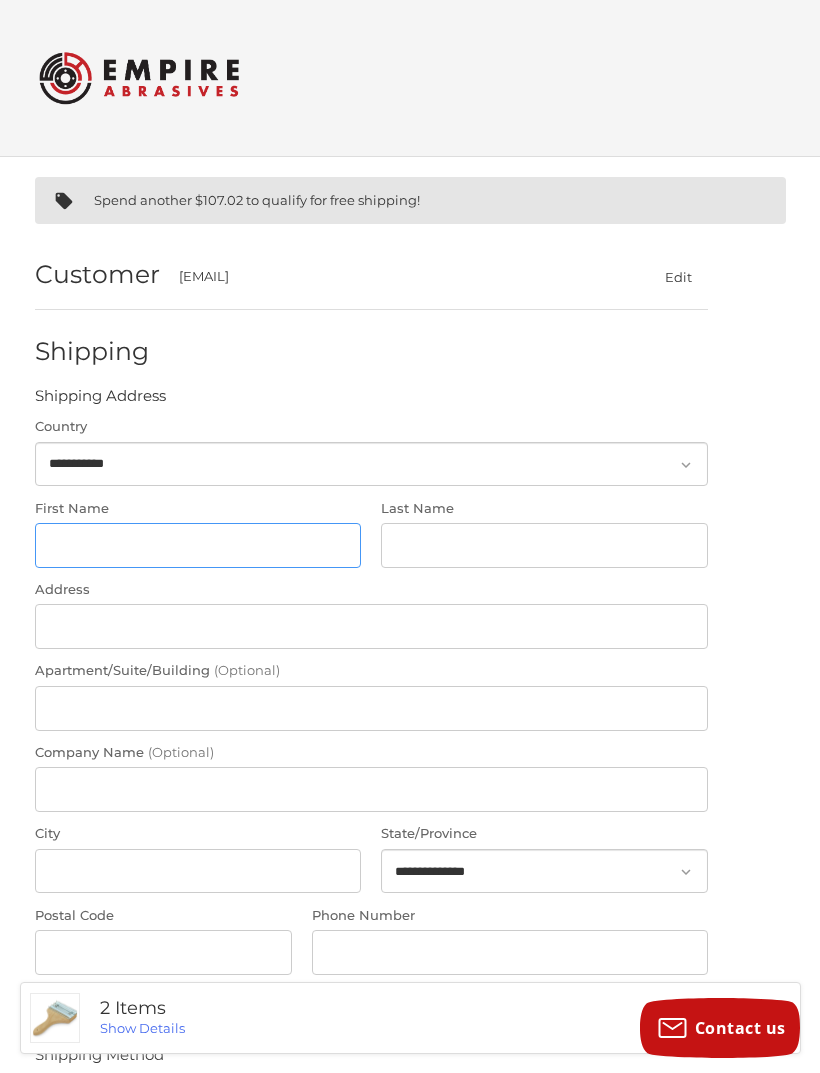 click on "First Name" at bounding box center (198, 545) 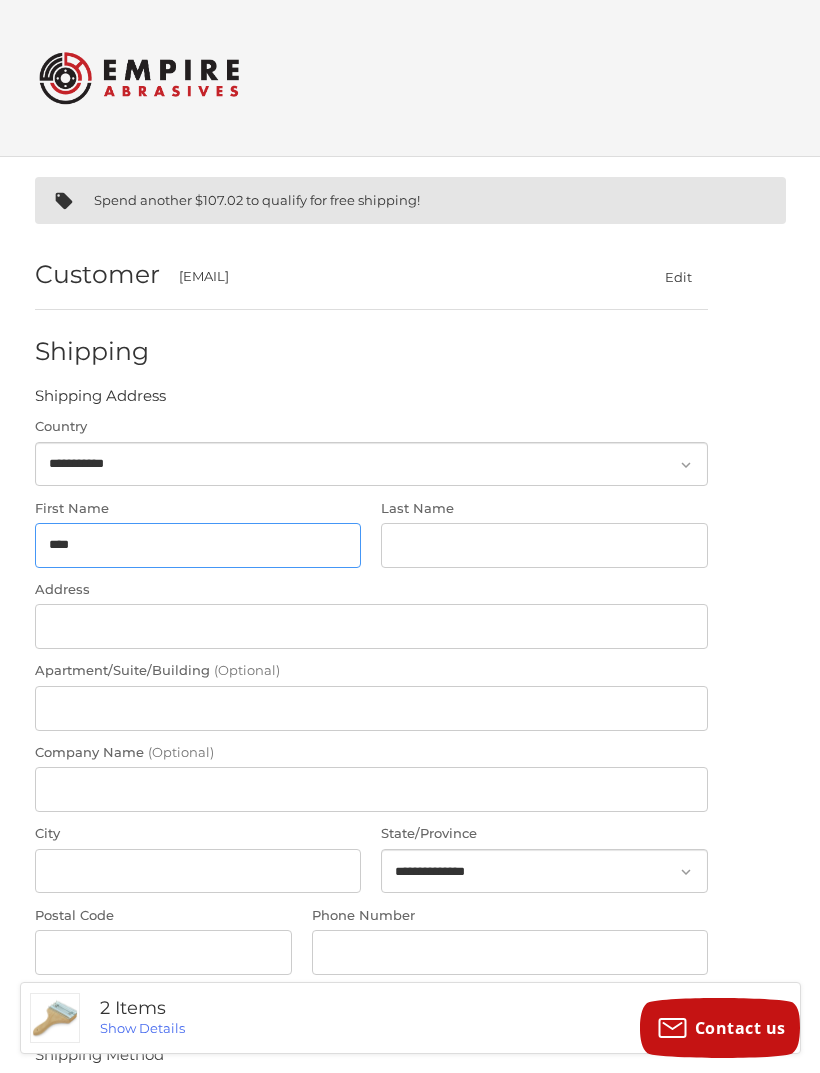 type on "****" 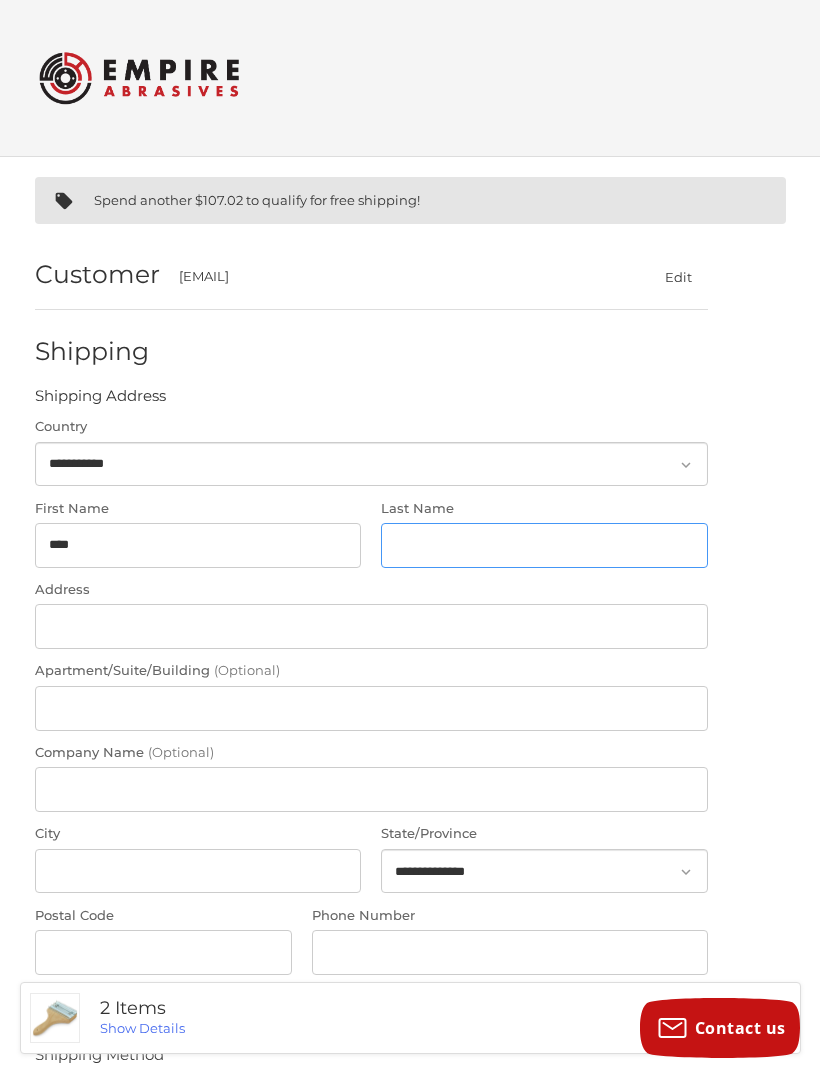 click on "Last Name" at bounding box center (544, 545) 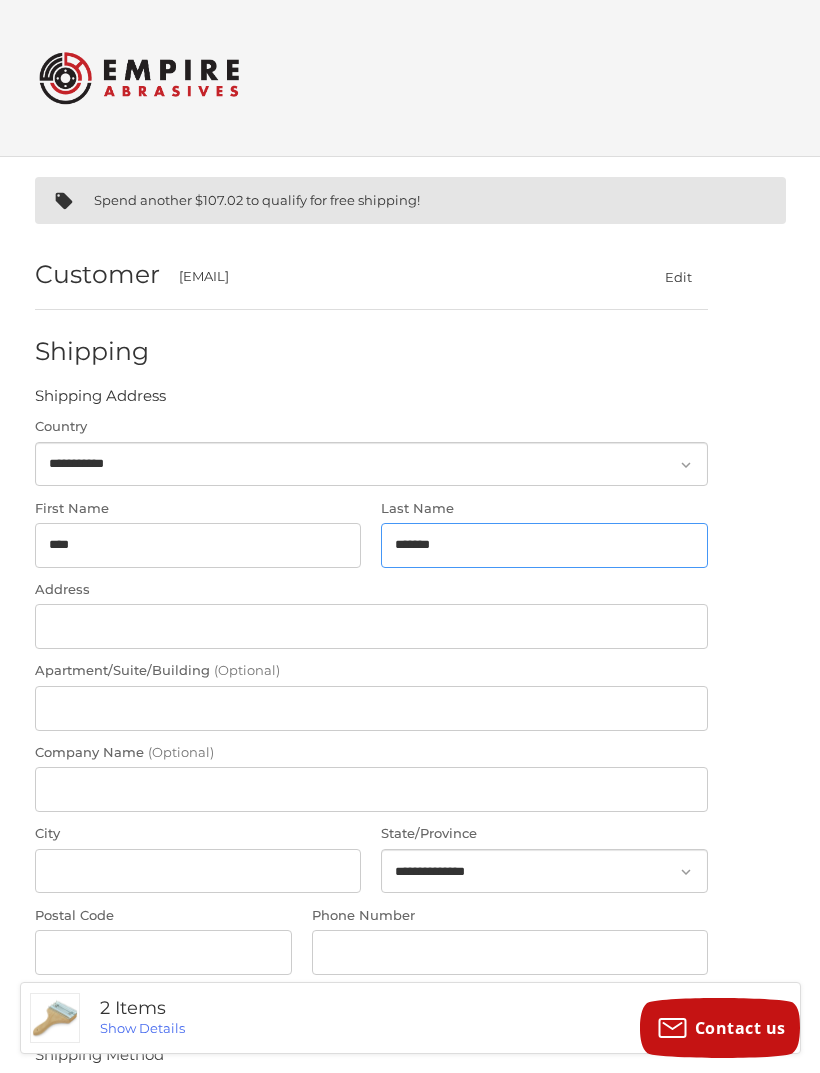 type on "*******" 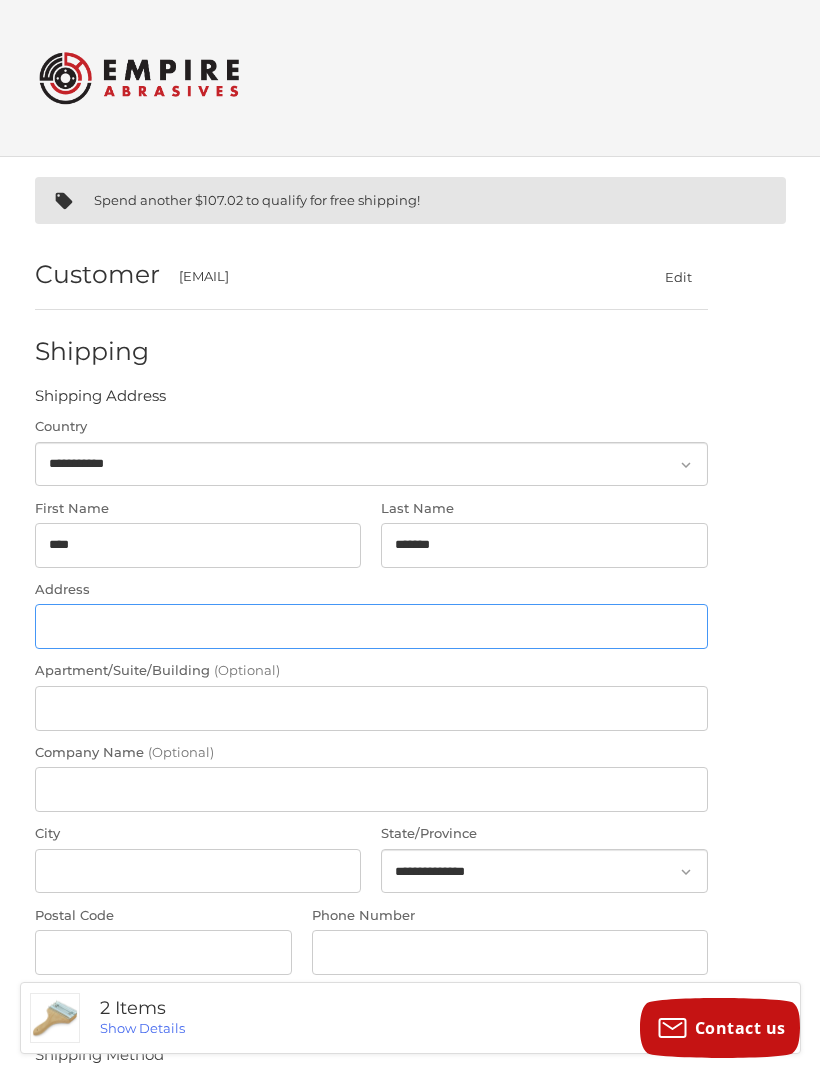 click on "Address" at bounding box center (371, 626) 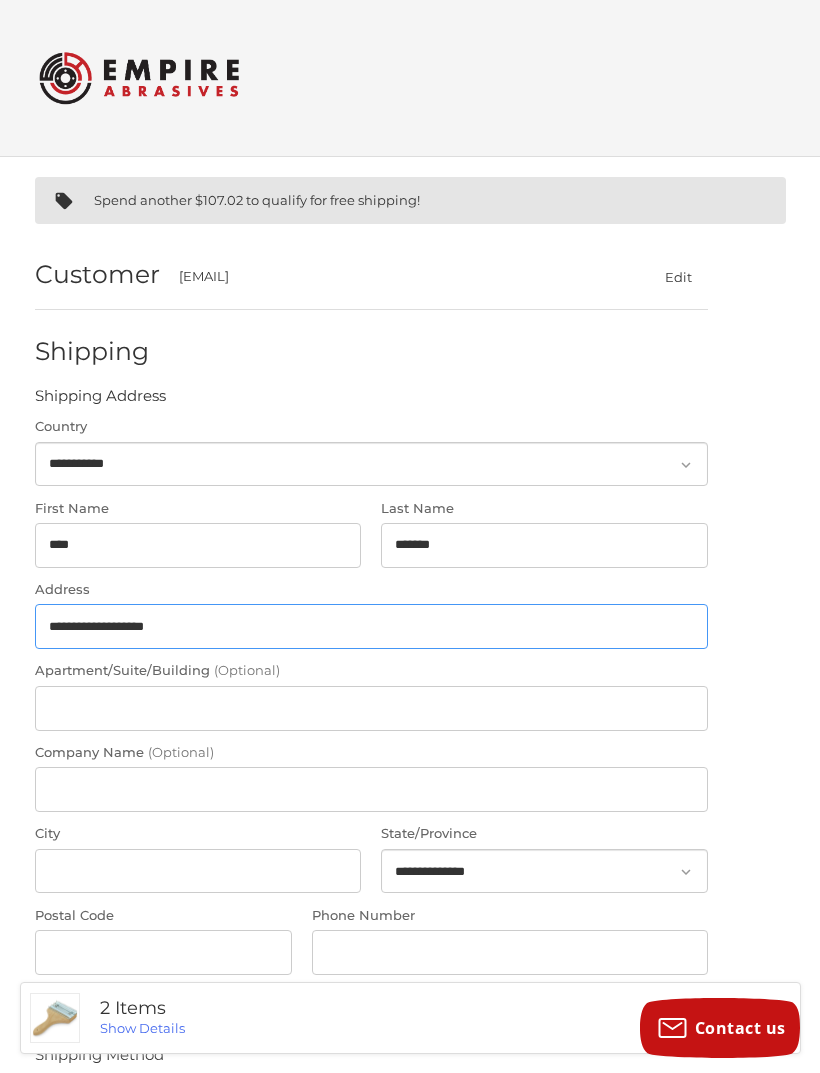 type on "**********" 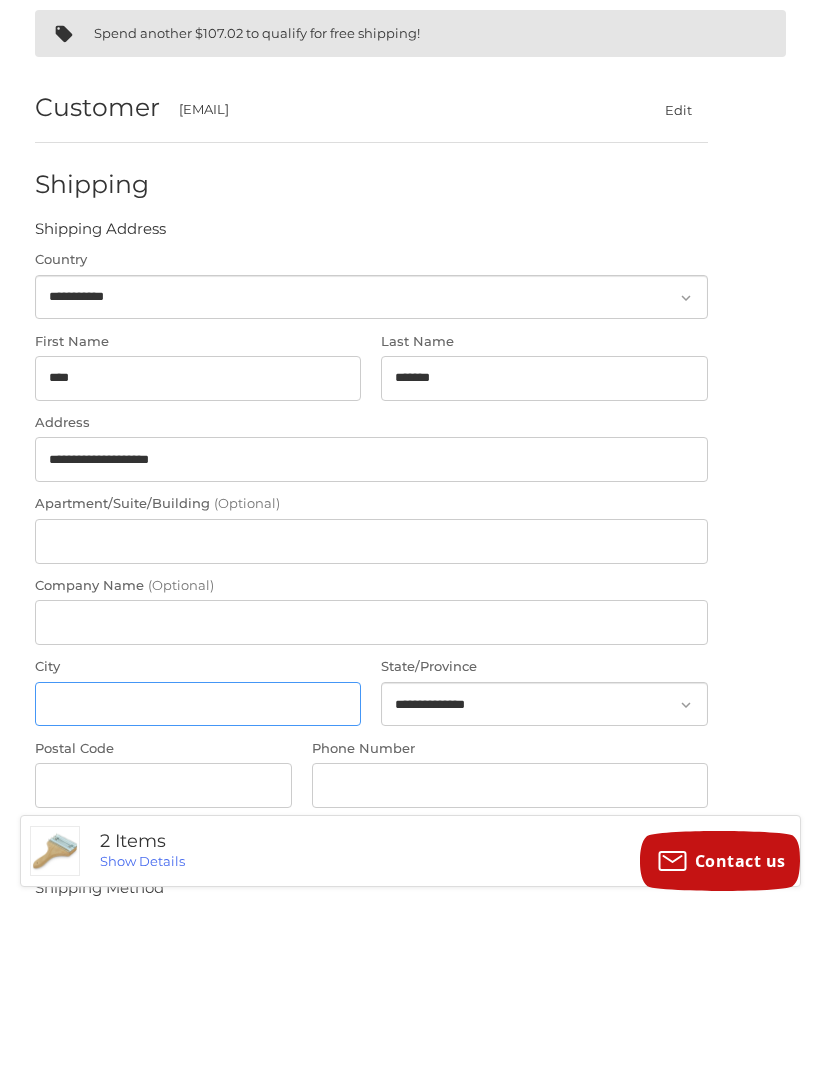 click on "City" at bounding box center [198, 871] 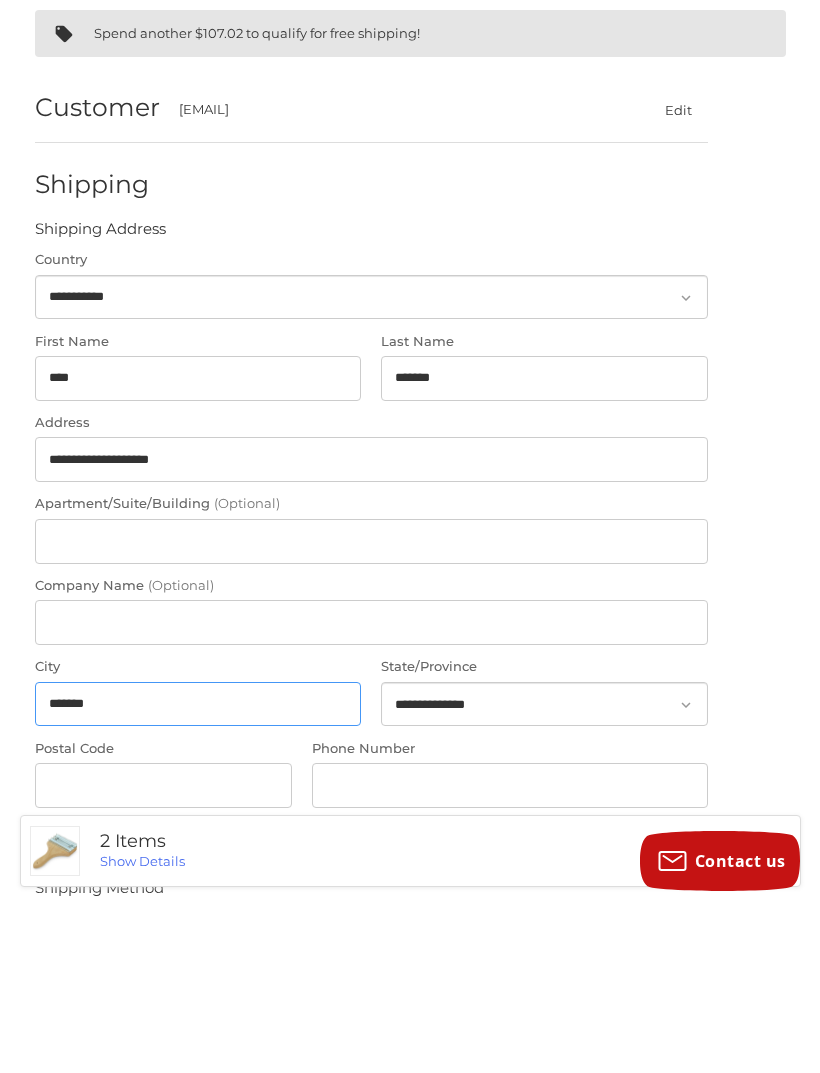 type on "*******" 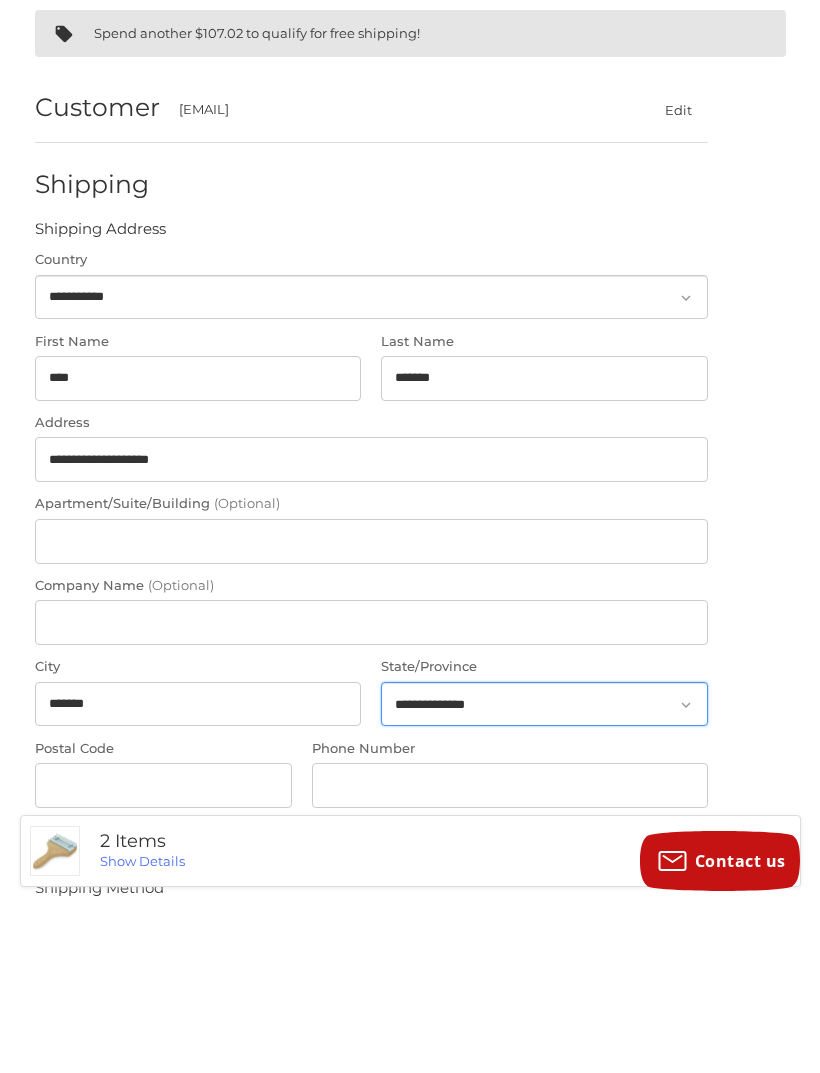 click on "**********" at bounding box center (544, 871) 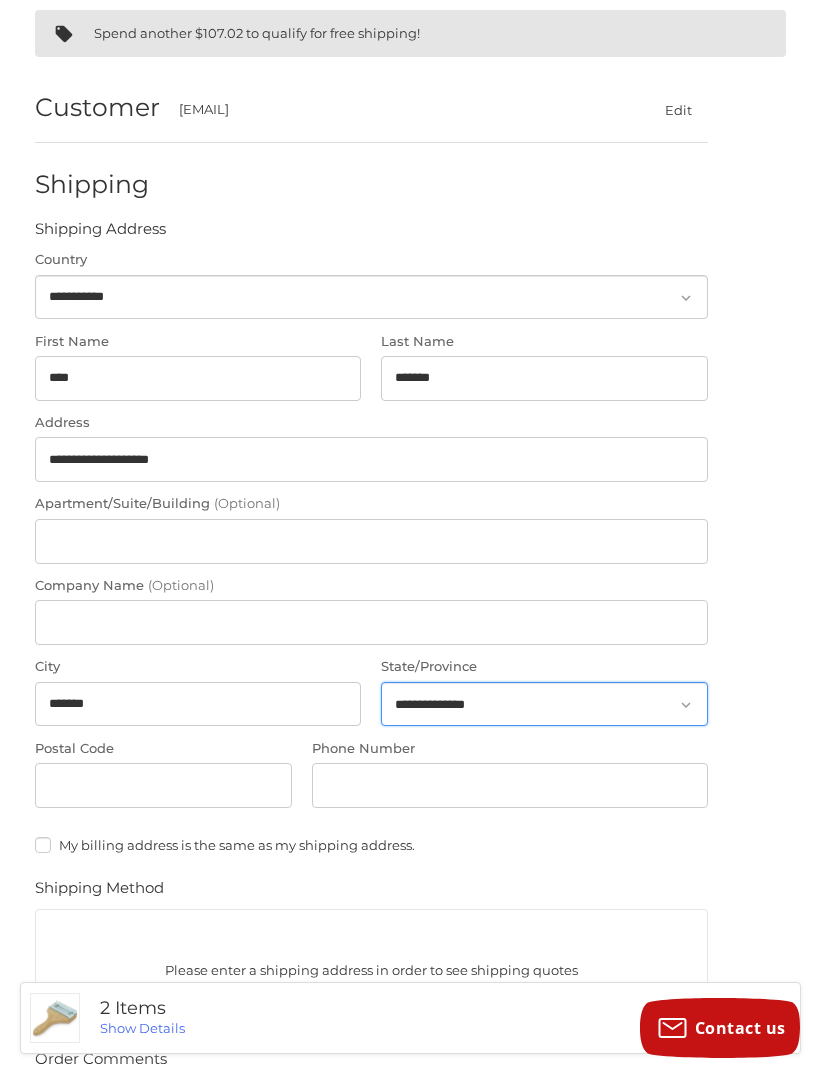 select on "**" 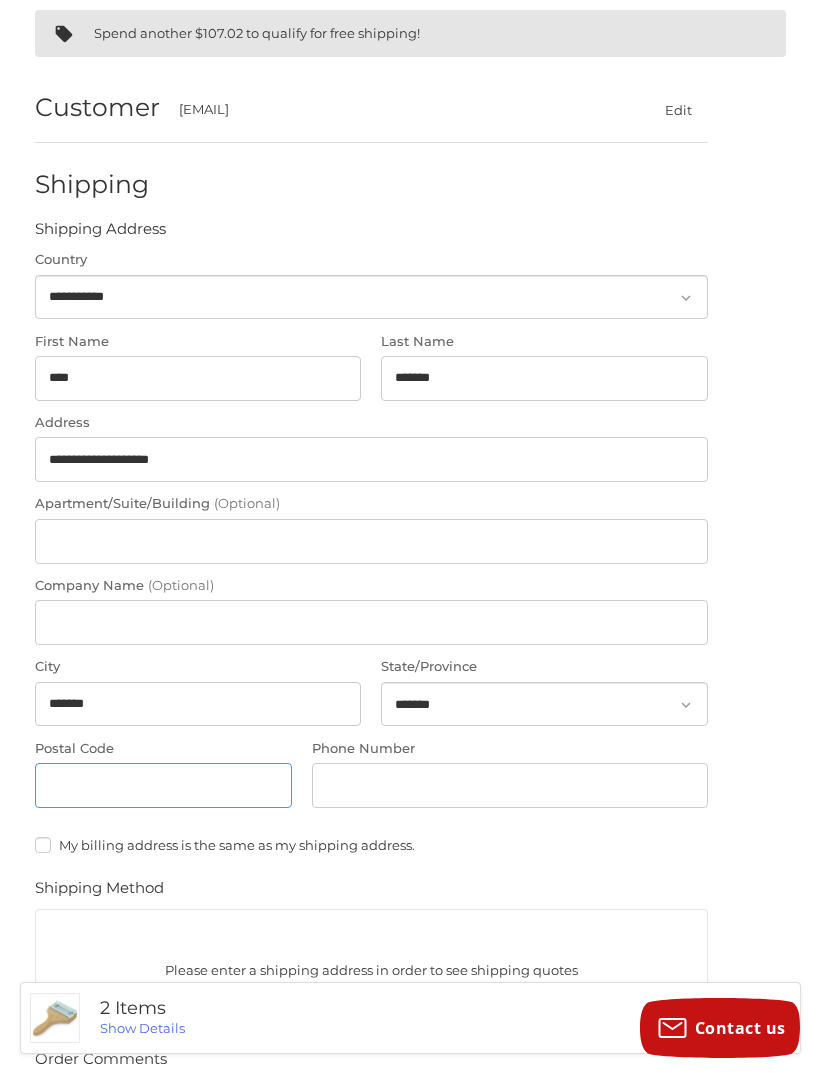click on "Postal Code" at bounding box center (164, 785) 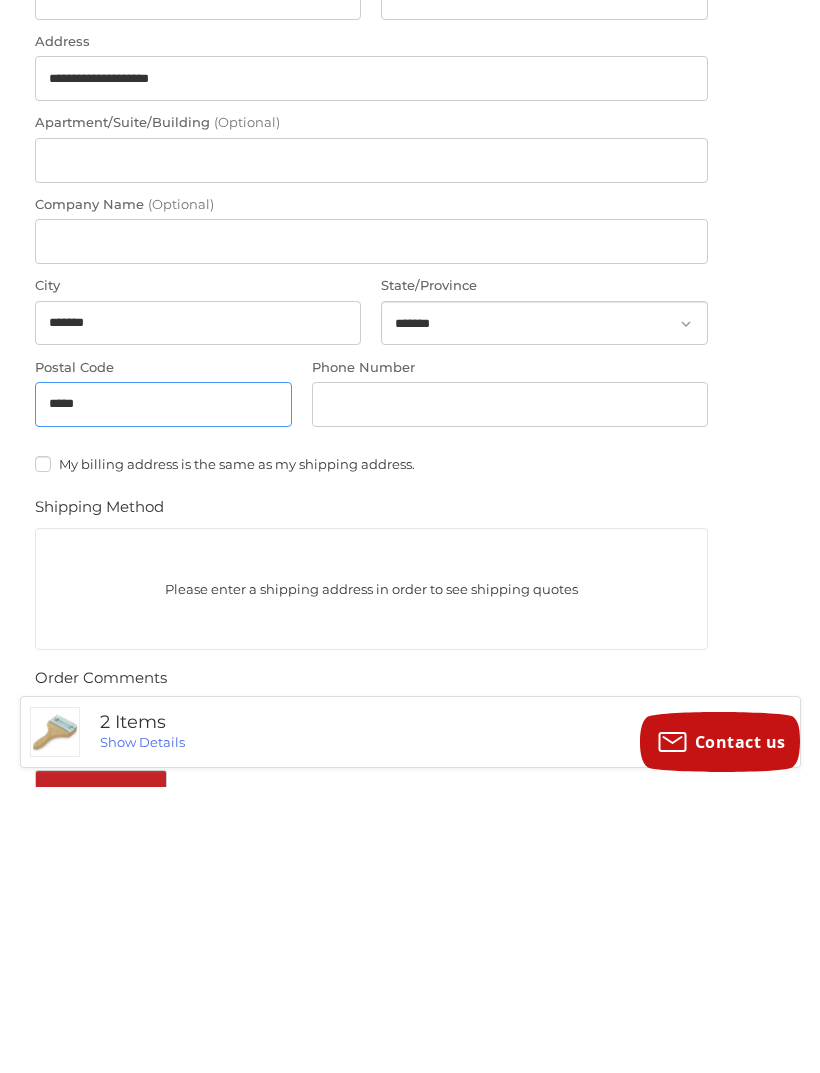 type on "*****" 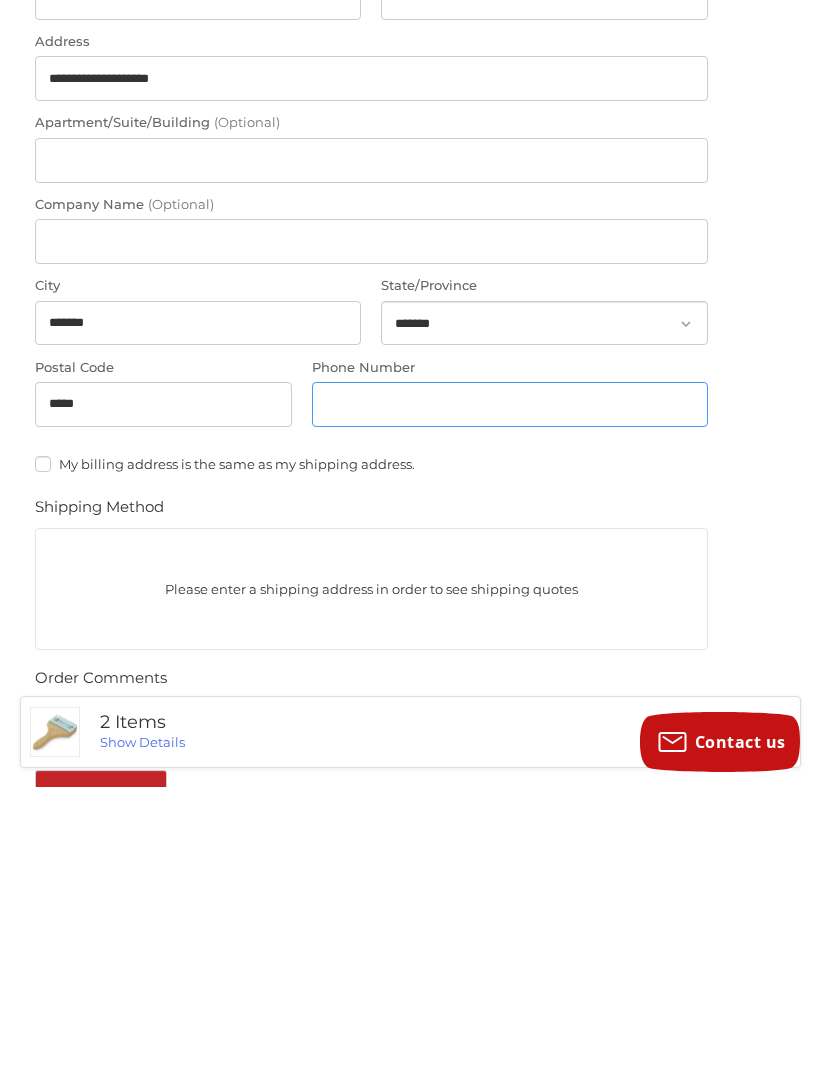 click on "Phone Number" at bounding box center [510, 690] 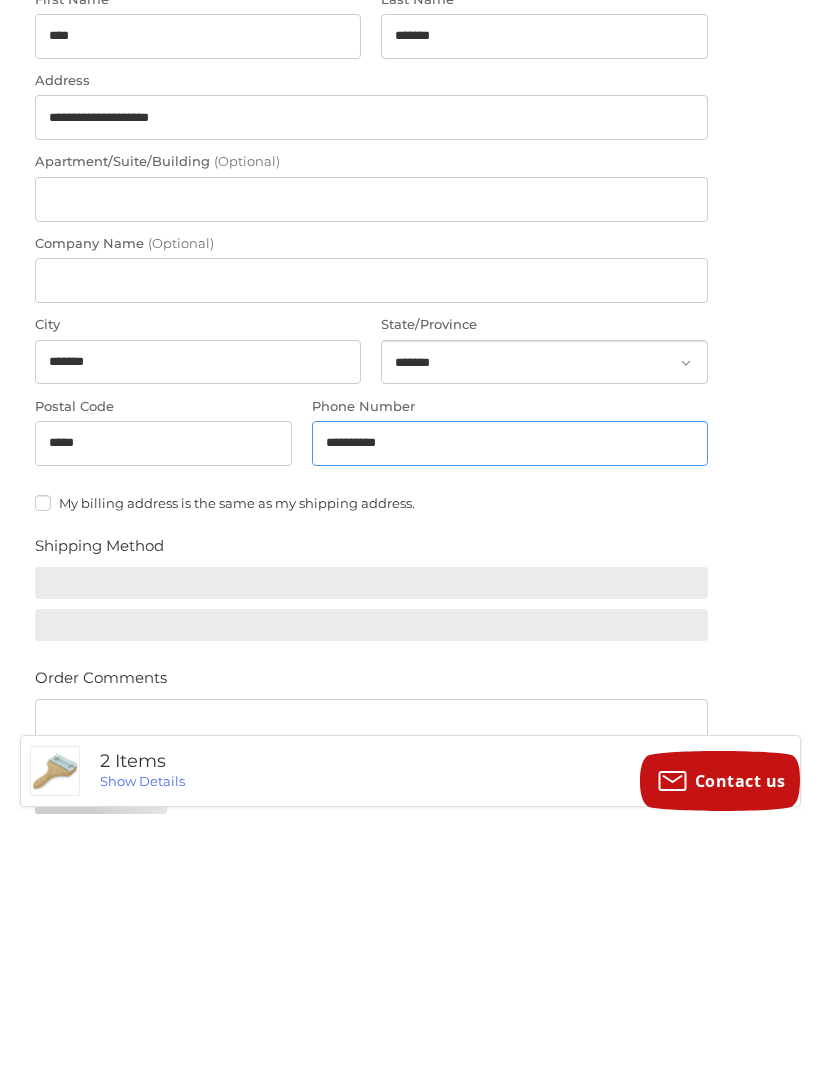 type on "**********" 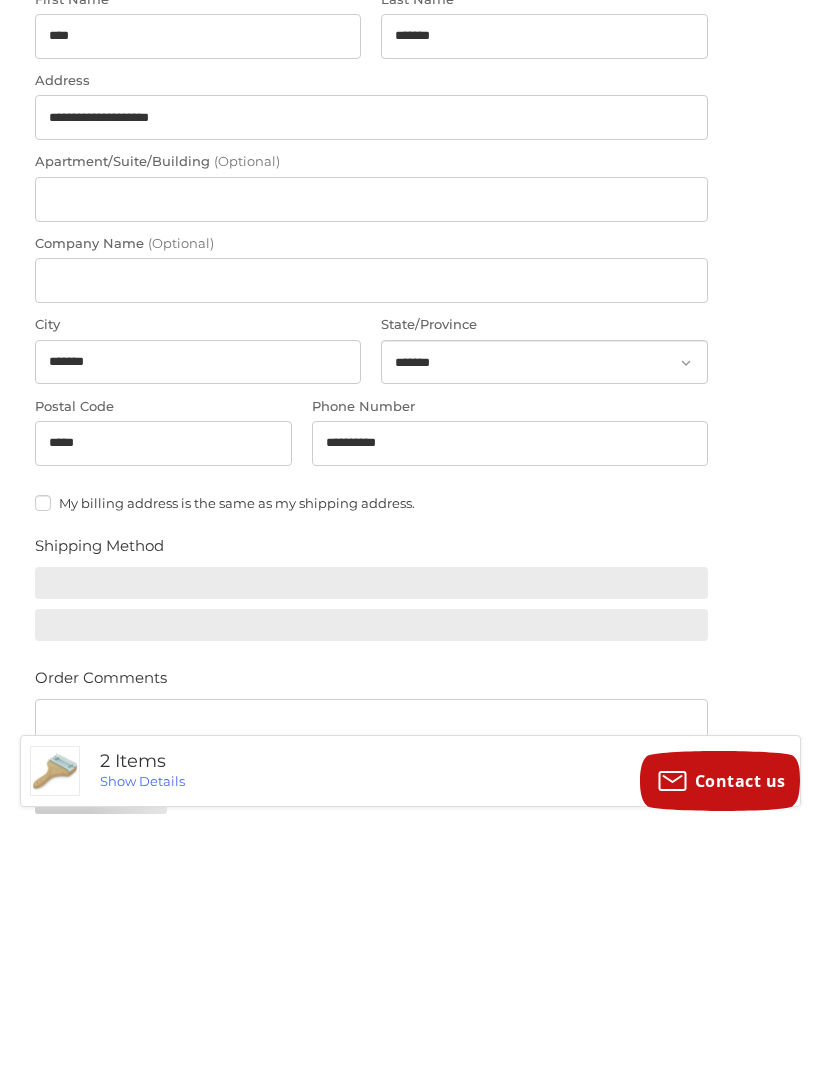 click on "My billing address is the same as my shipping address." at bounding box center (371, 750) 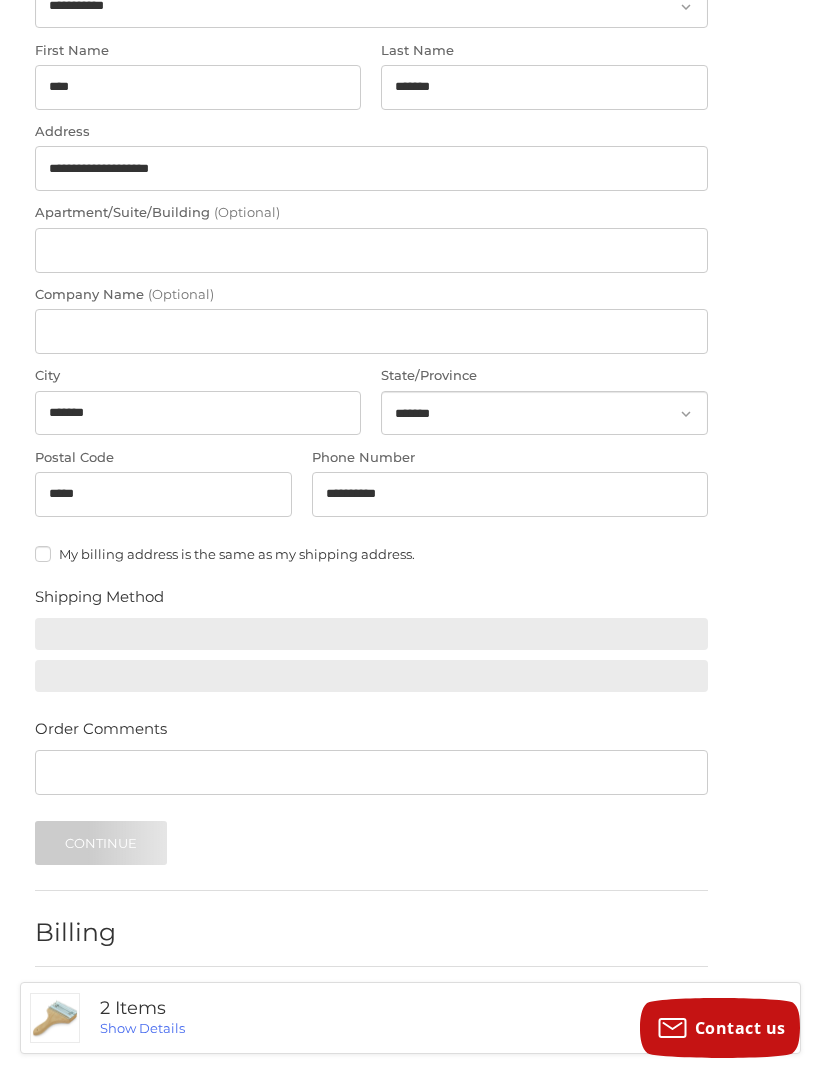 click on "My billing address is the same as my shipping address." at bounding box center (371, 554) 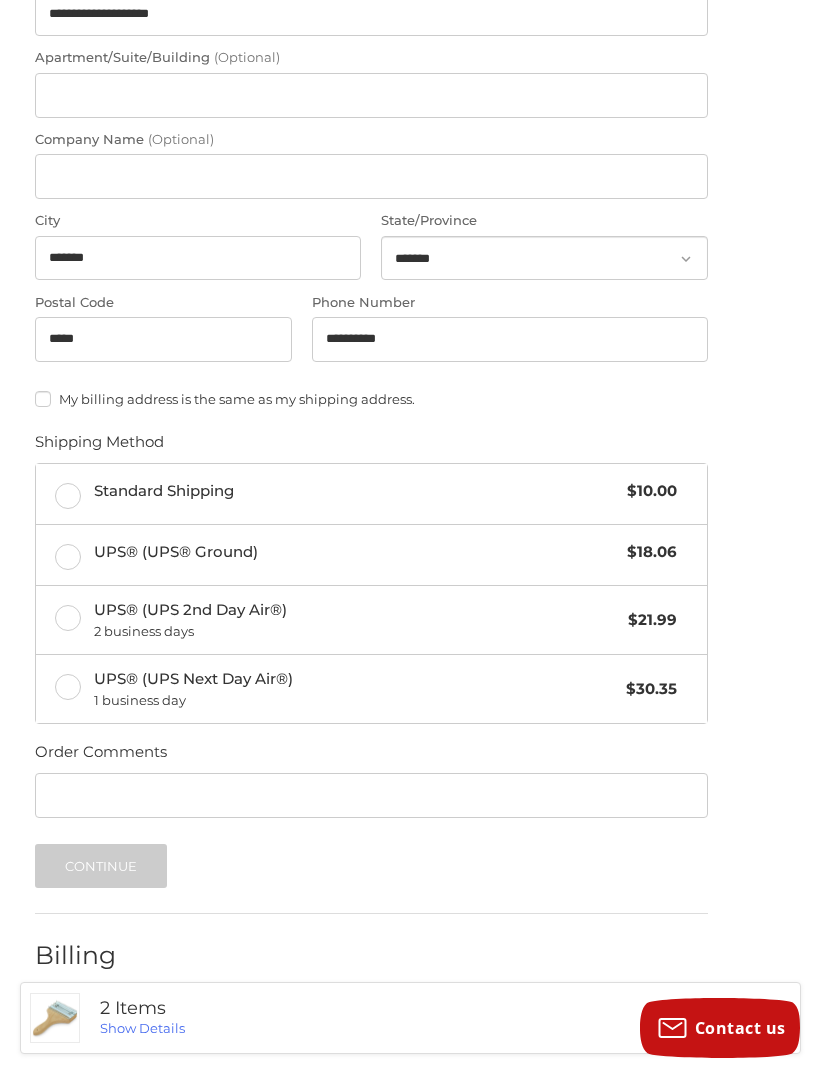 scroll, scrollTop: 619, scrollLeft: 0, axis: vertical 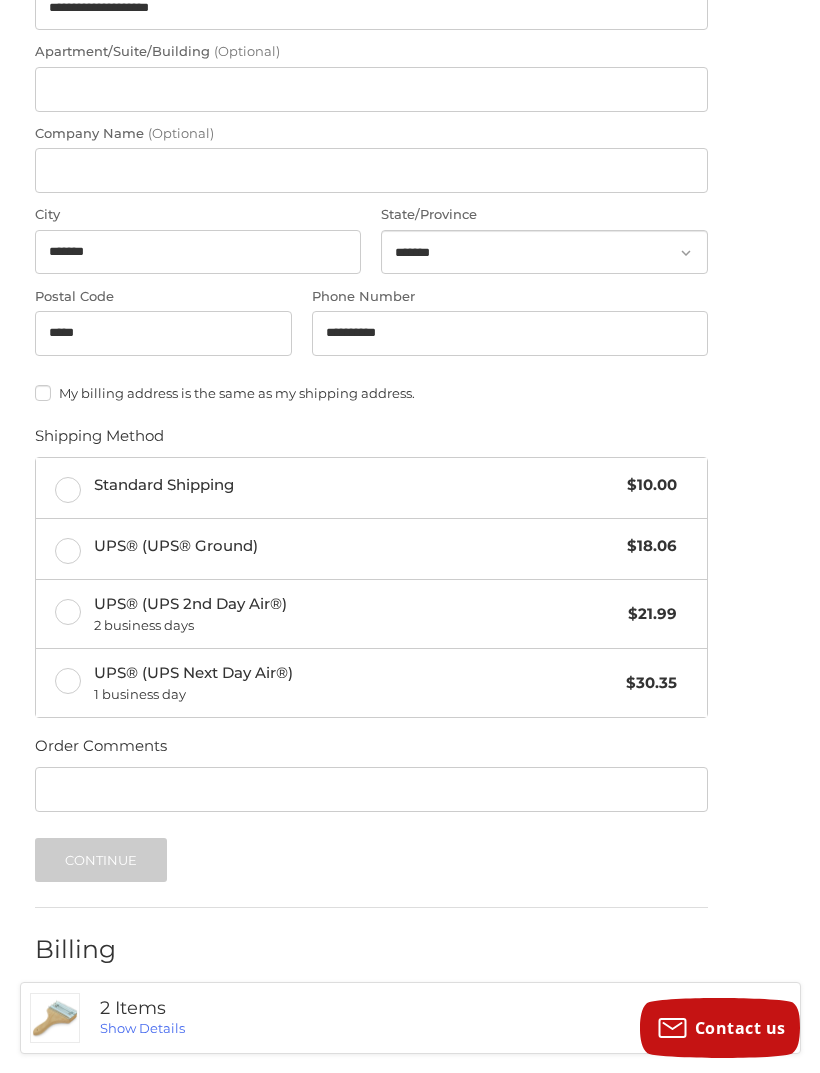click on "Standard Shipping $10.00" at bounding box center (371, 488) 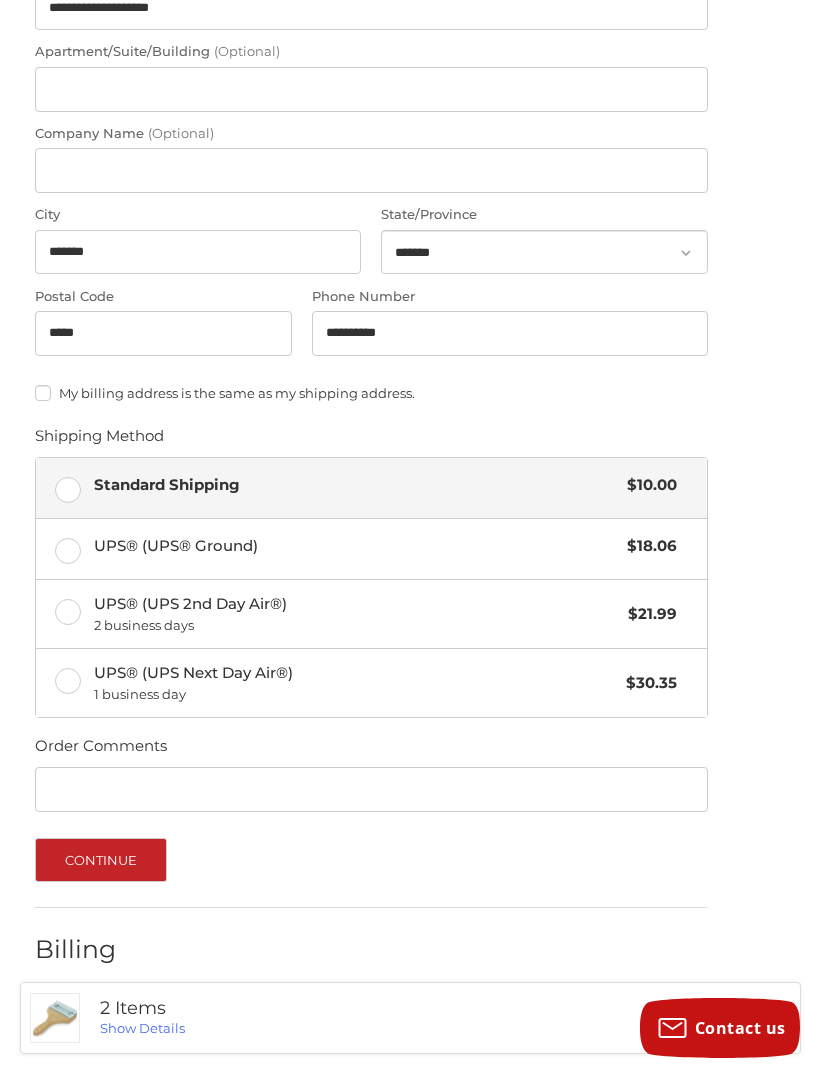 scroll, scrollTop: 634, scrollLeft: 0, axis: vertical 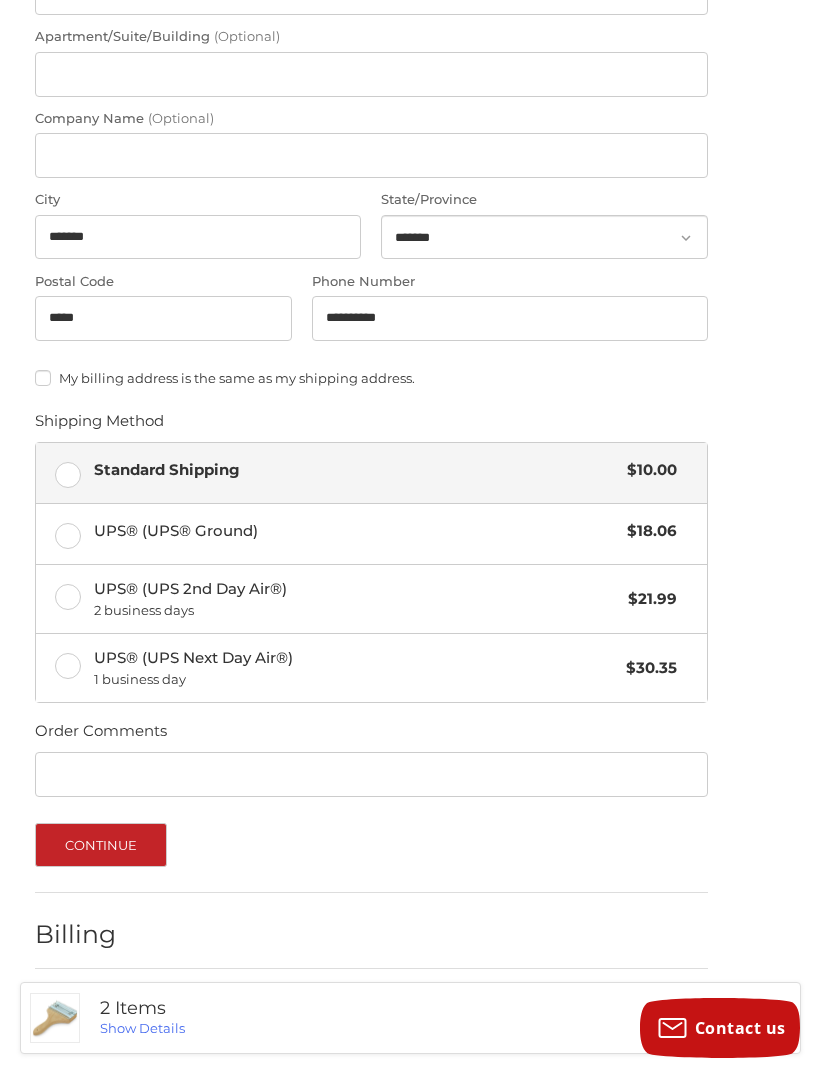 click on "Continue" at bounding box center (101, 845) 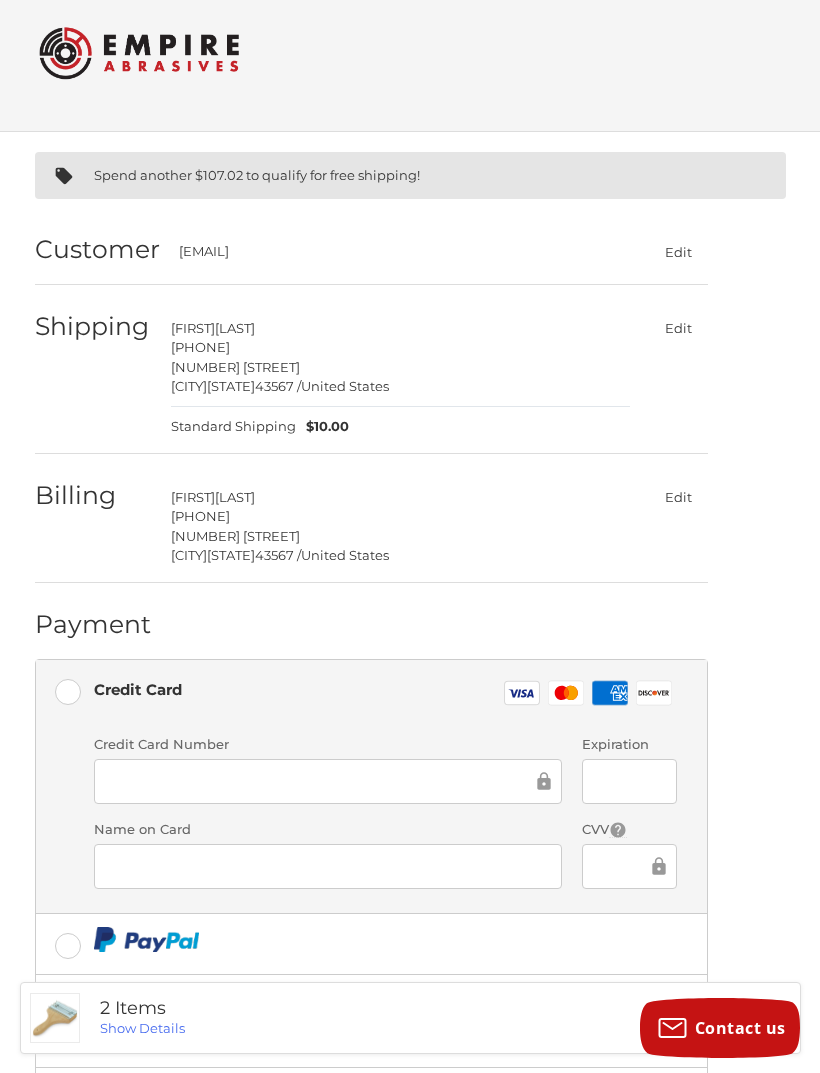 scroll, scrollTop: 0, scrollLeft: 0, axis: both 